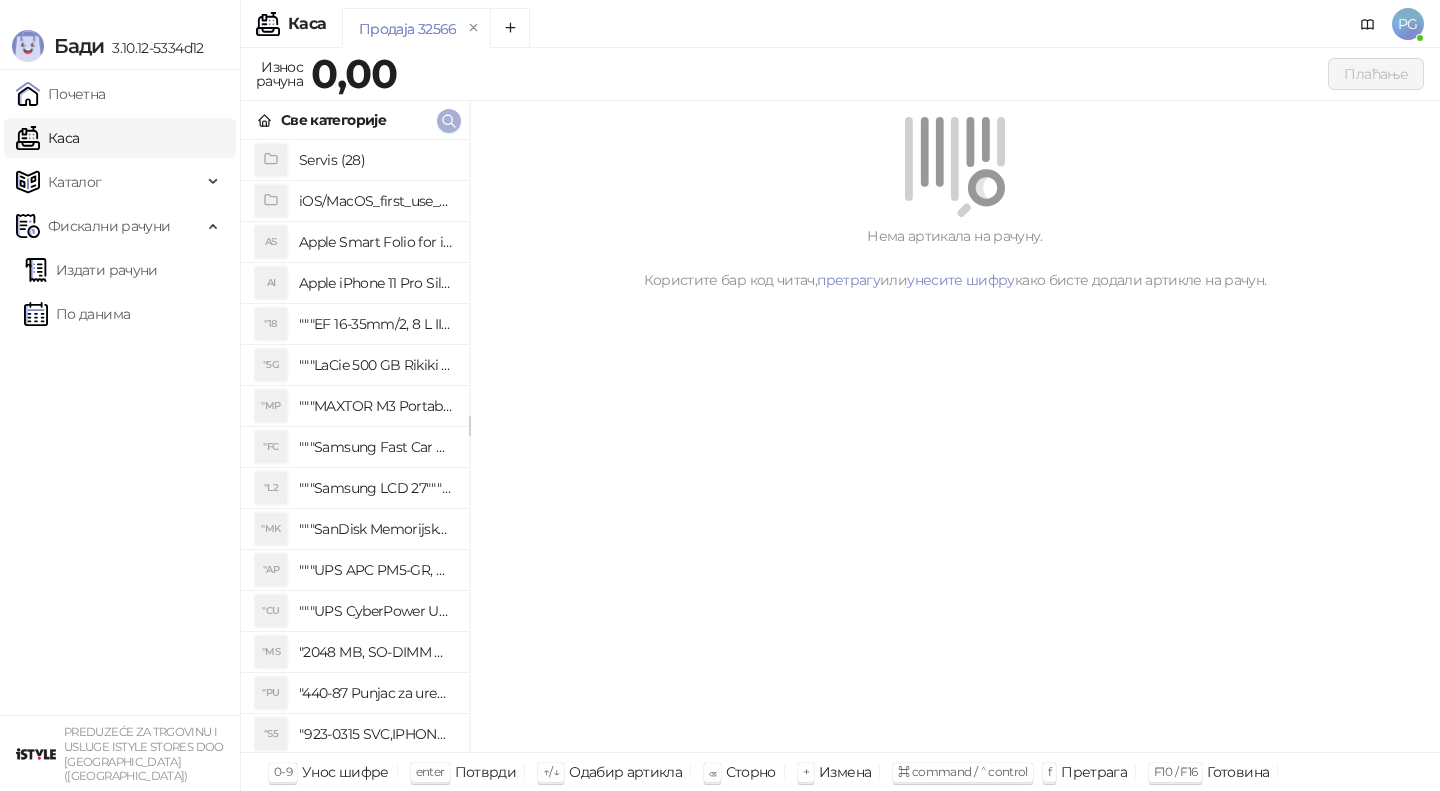 scroll, scrollTop: 0, scrollLeft: 0, axis: both 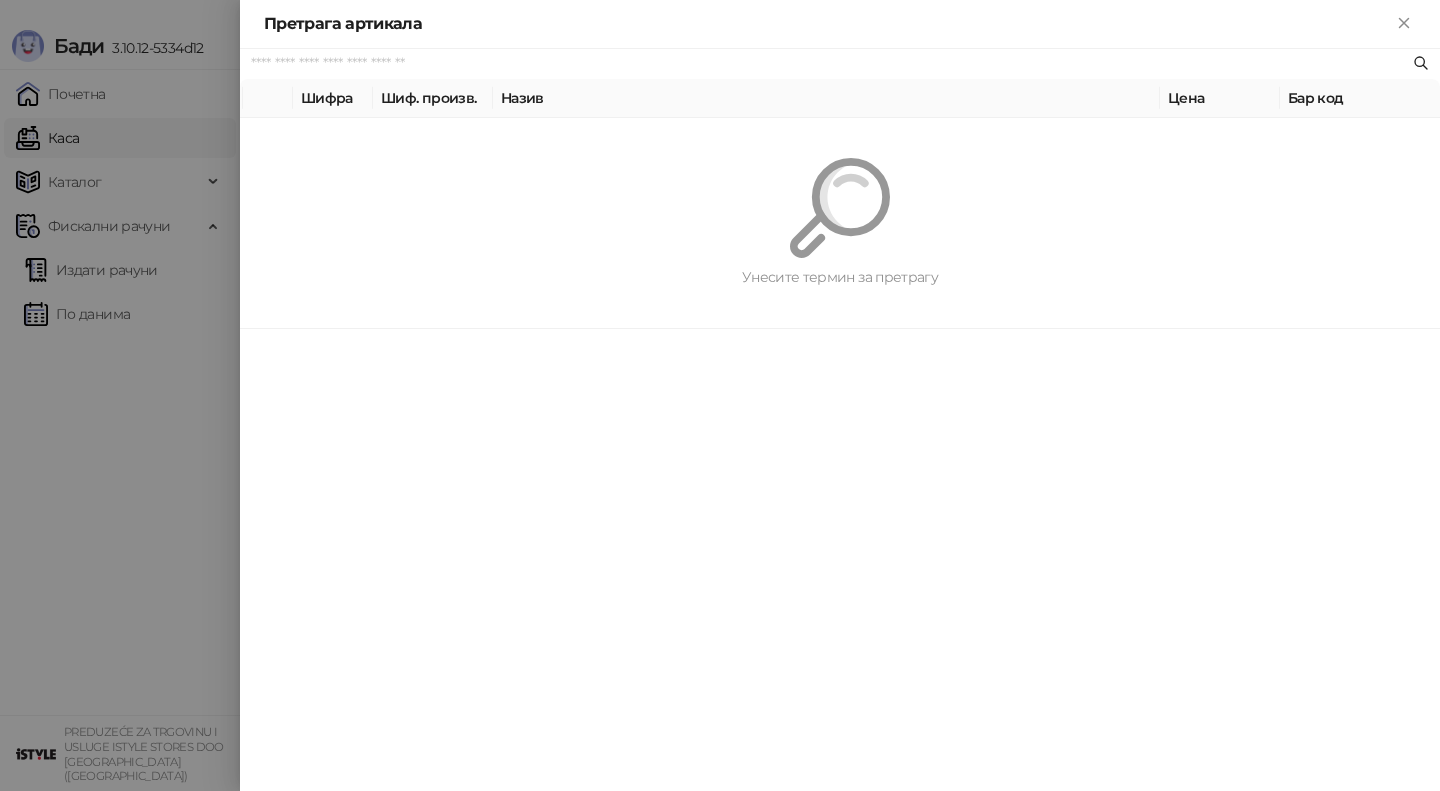 paste on "********" 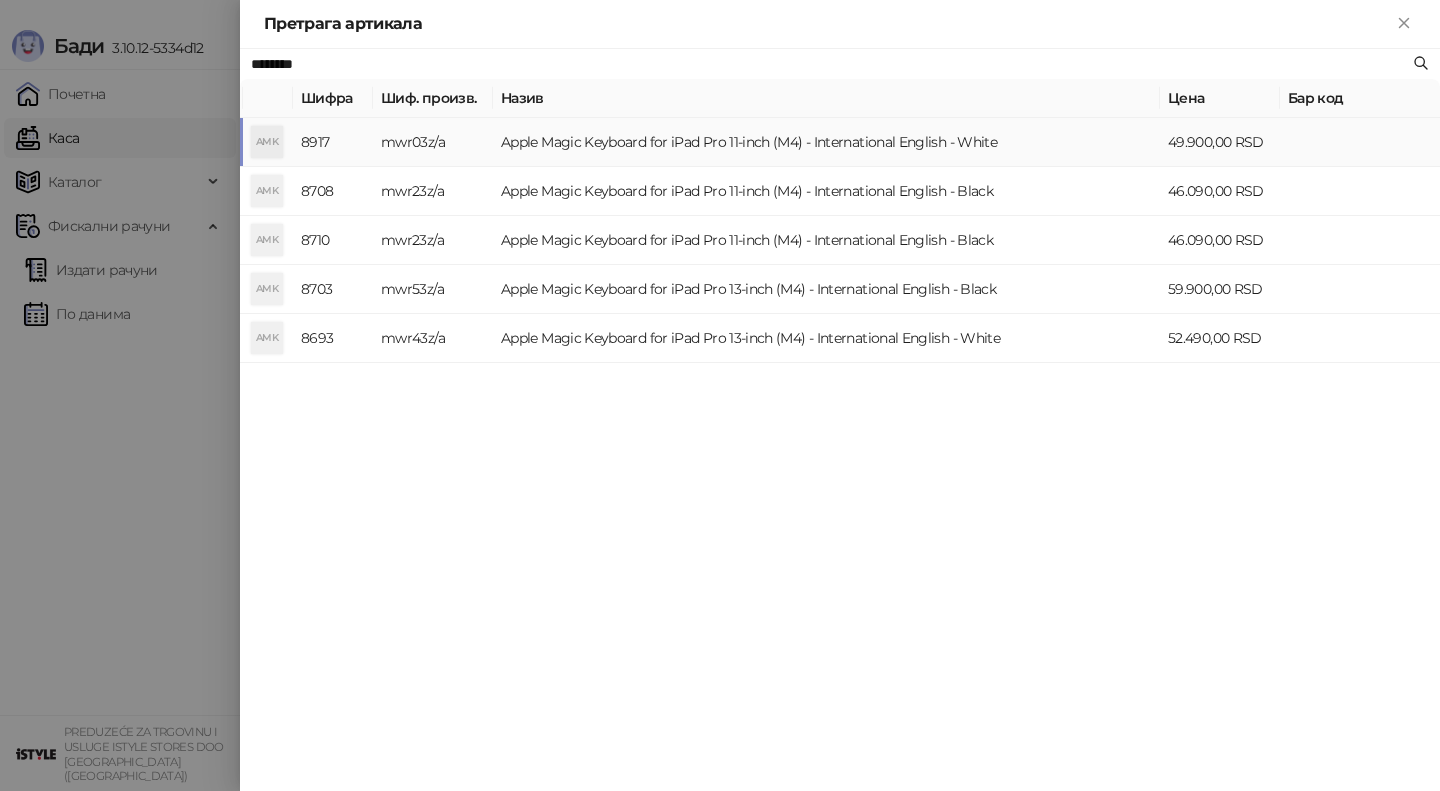 type on "********" 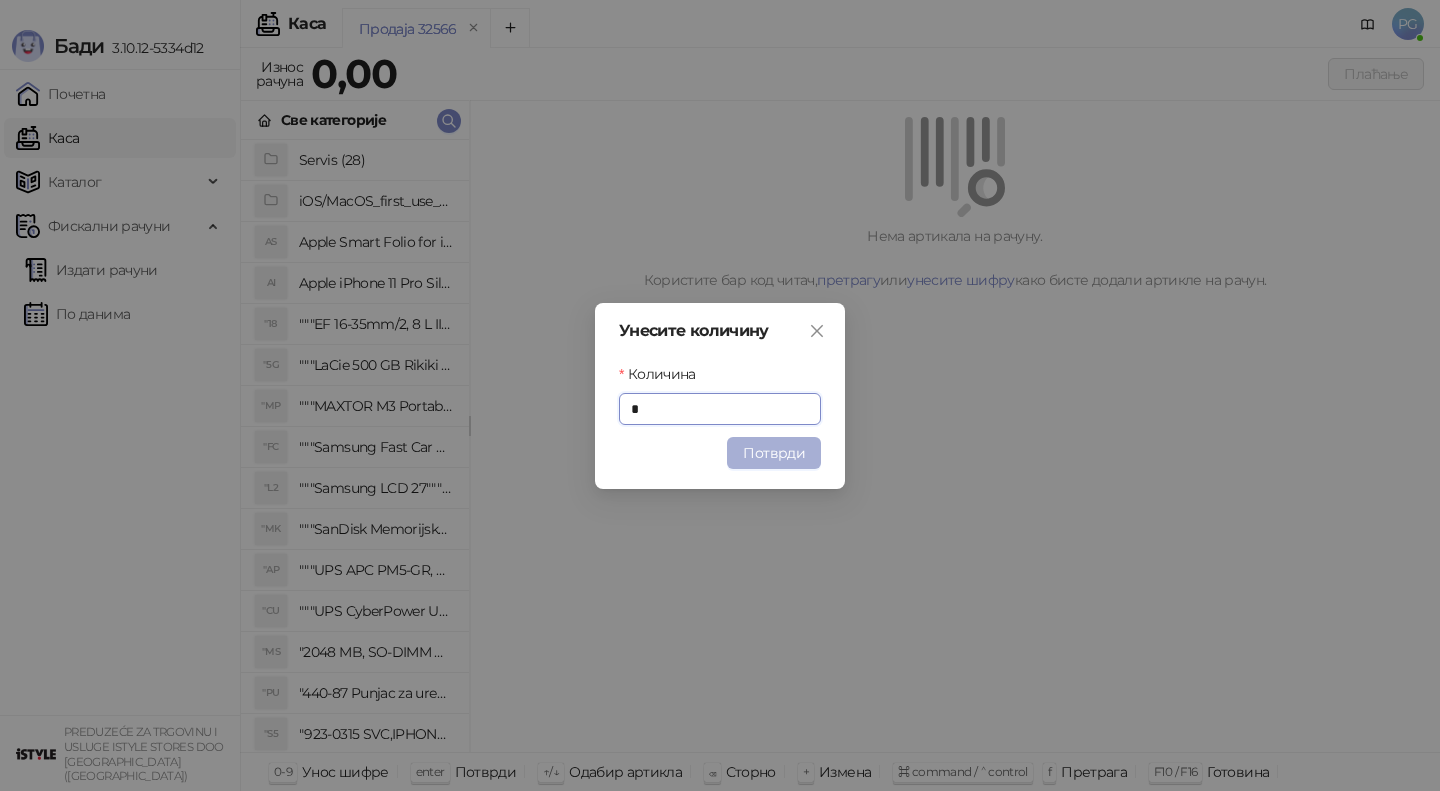 click on "Потврди" at bounding box center [774, 453] 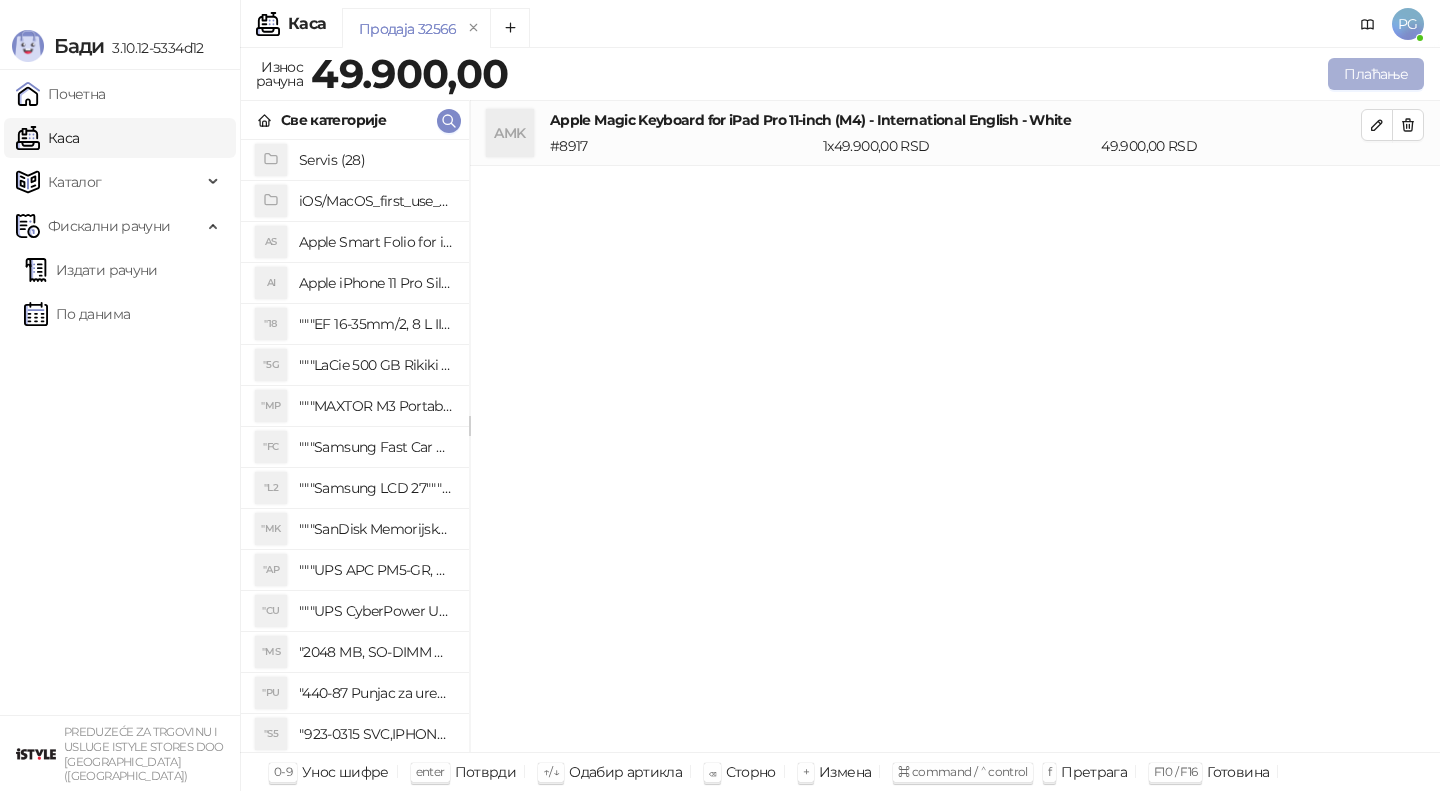 click on "Плаћање" at bounding box center [1376, 74] 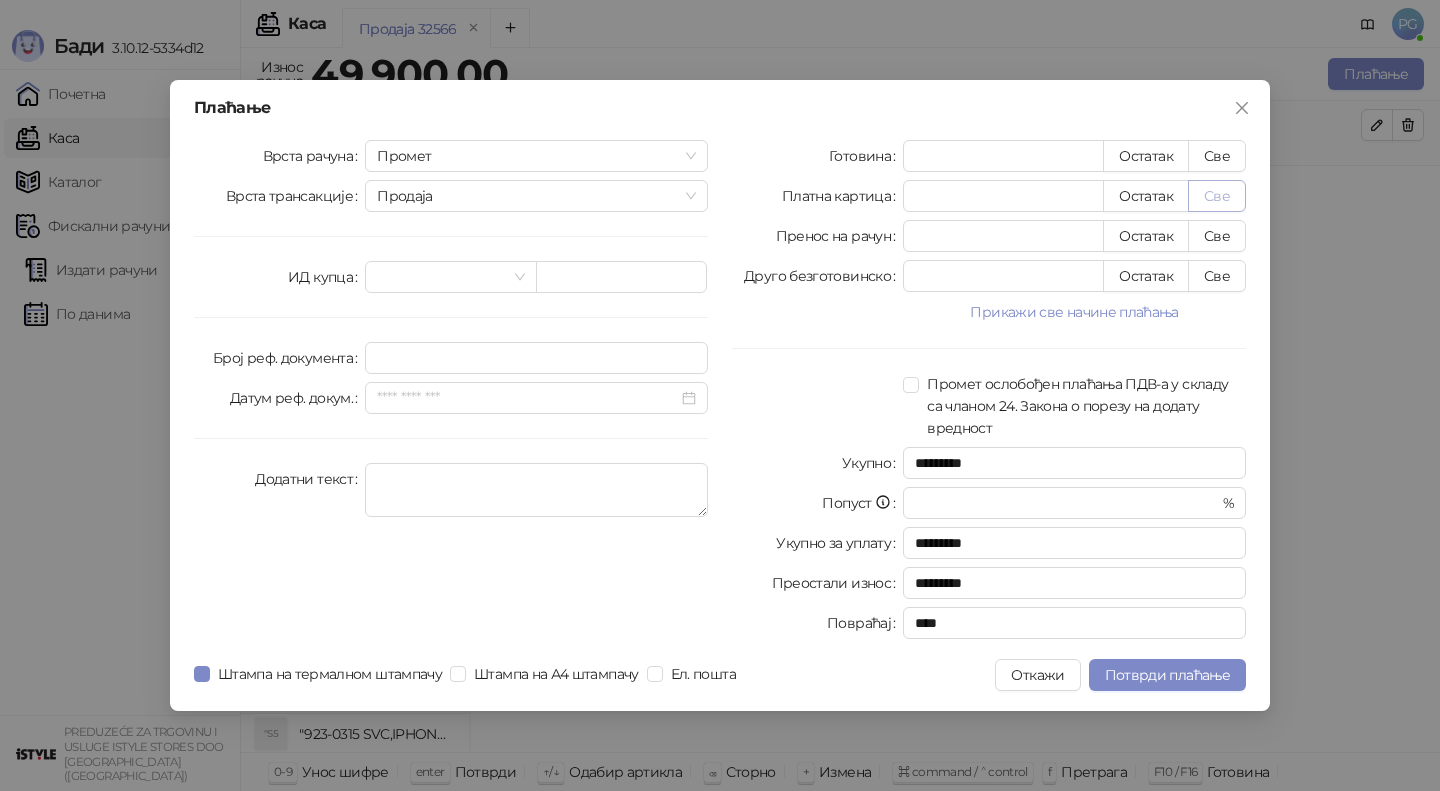click on "Све" at bounding box center [1217, 196] 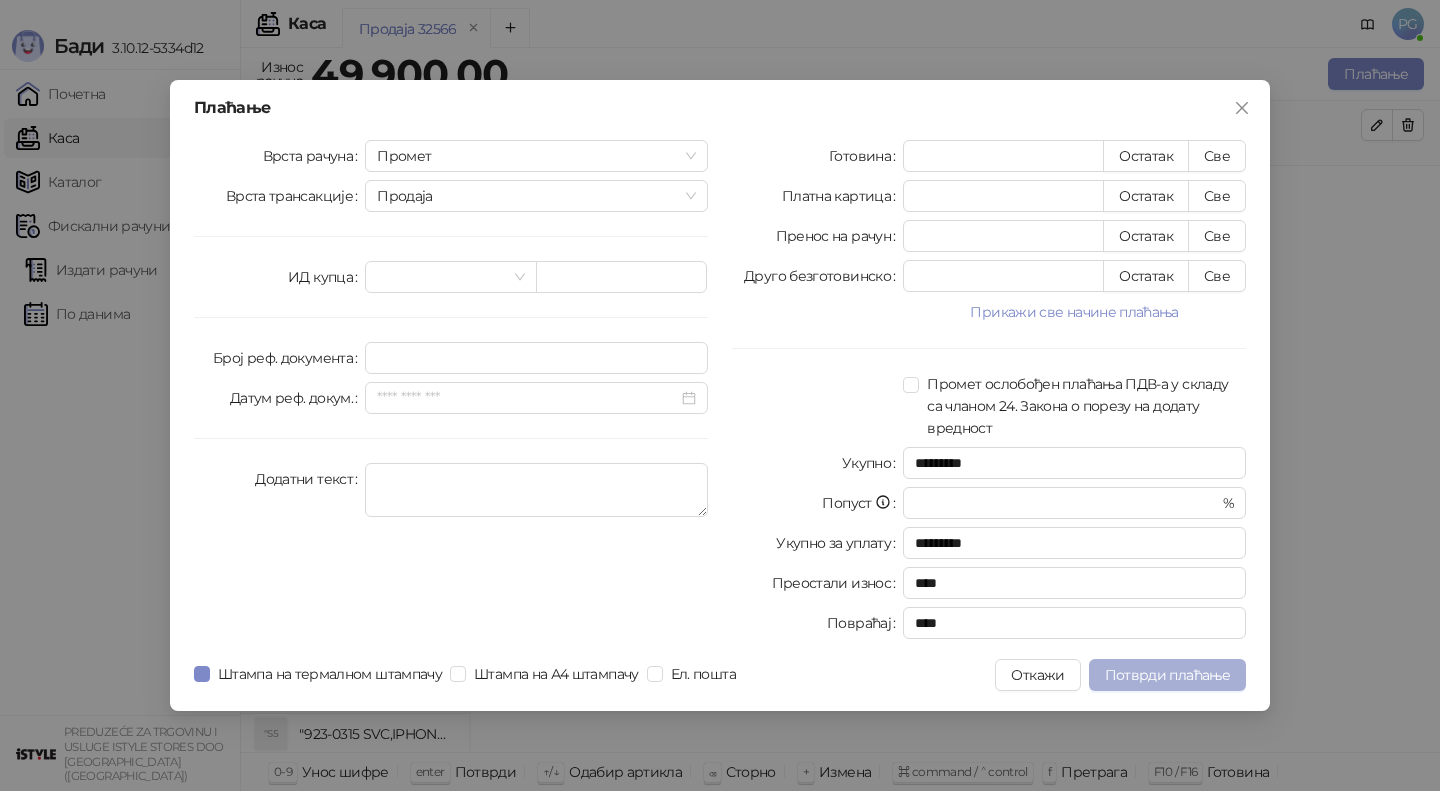 click on "Потврди плаћање" at bounding box center [1167, 675] 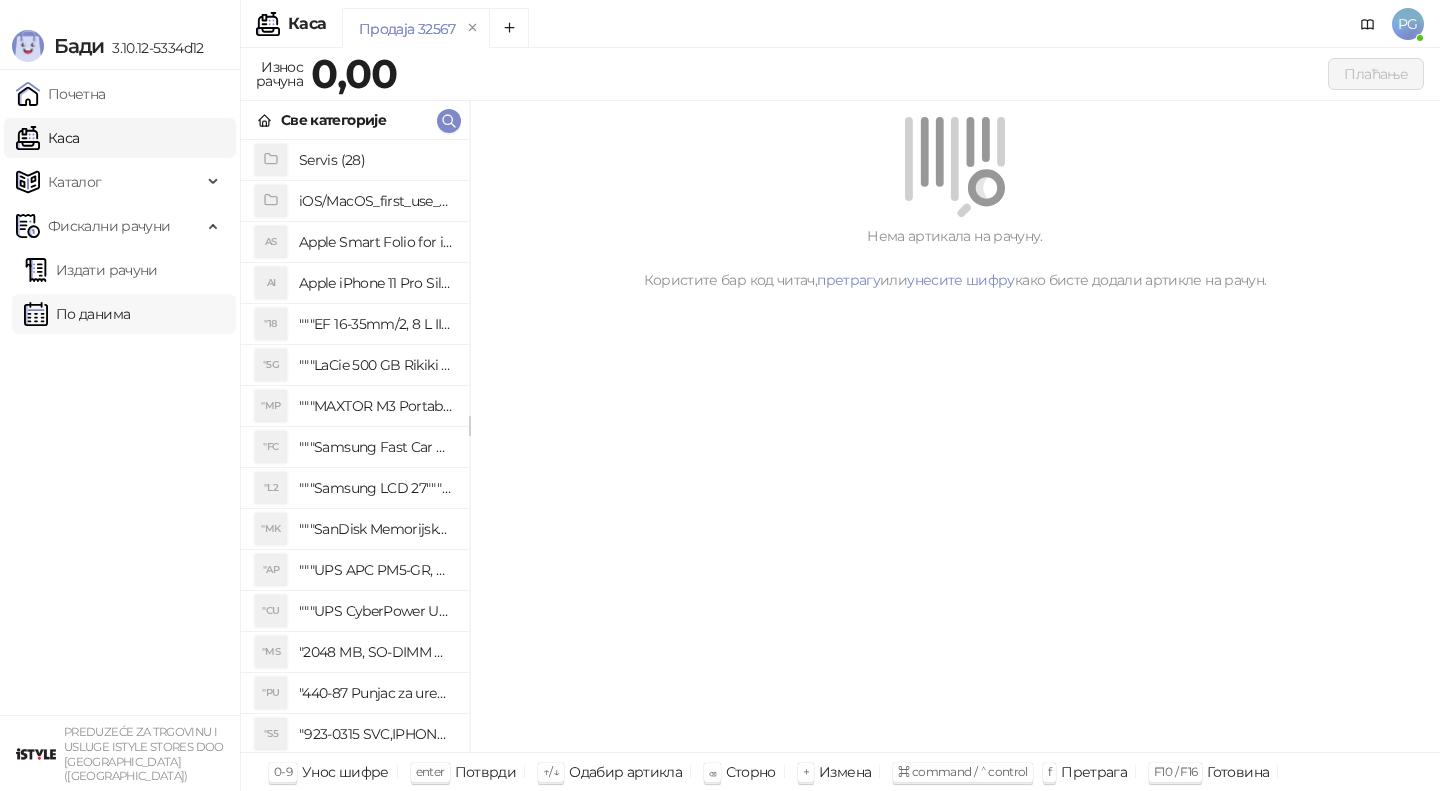 click on "По данима" at bounding box center [77, 314] 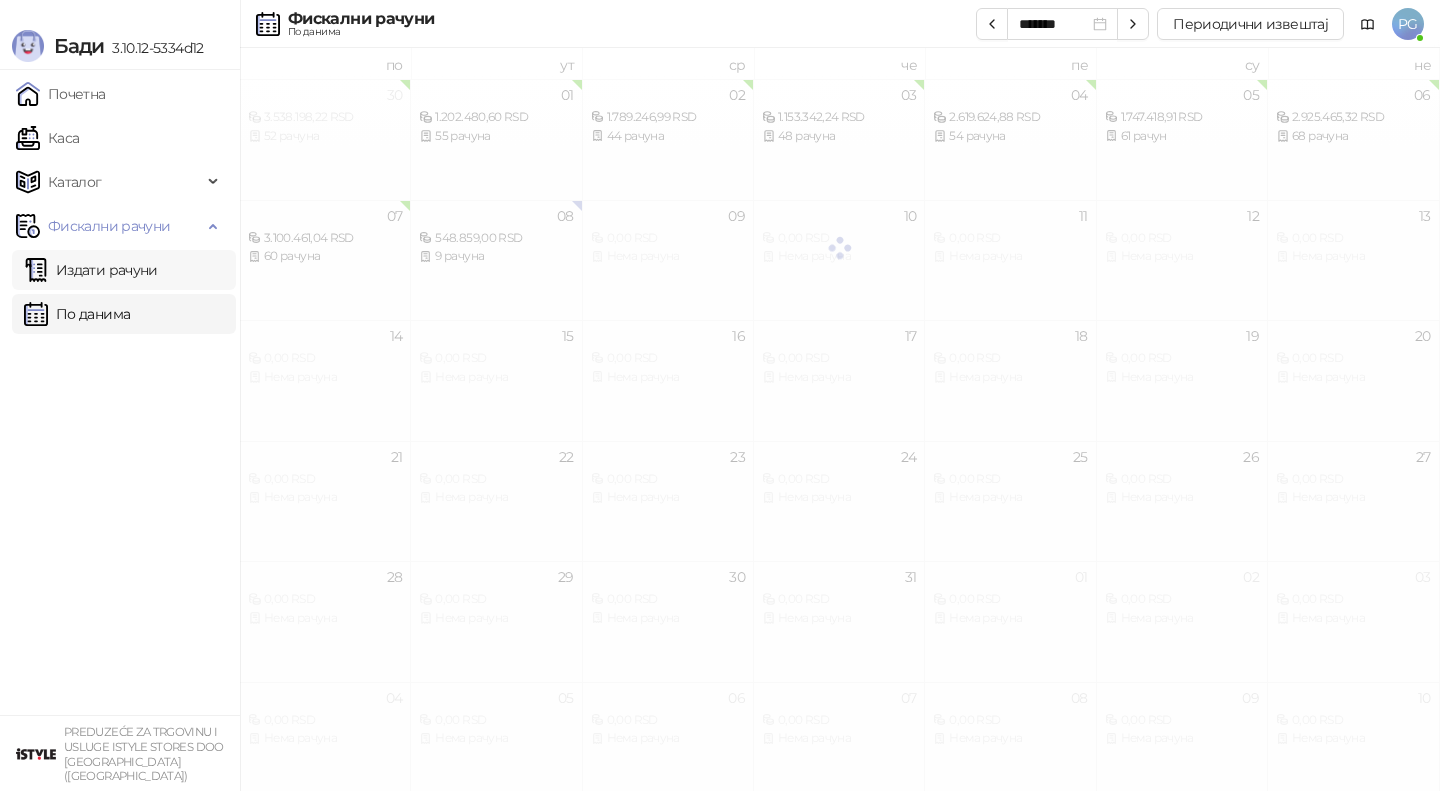 click on "Издати рачуни" at bounding box center (91, 270) 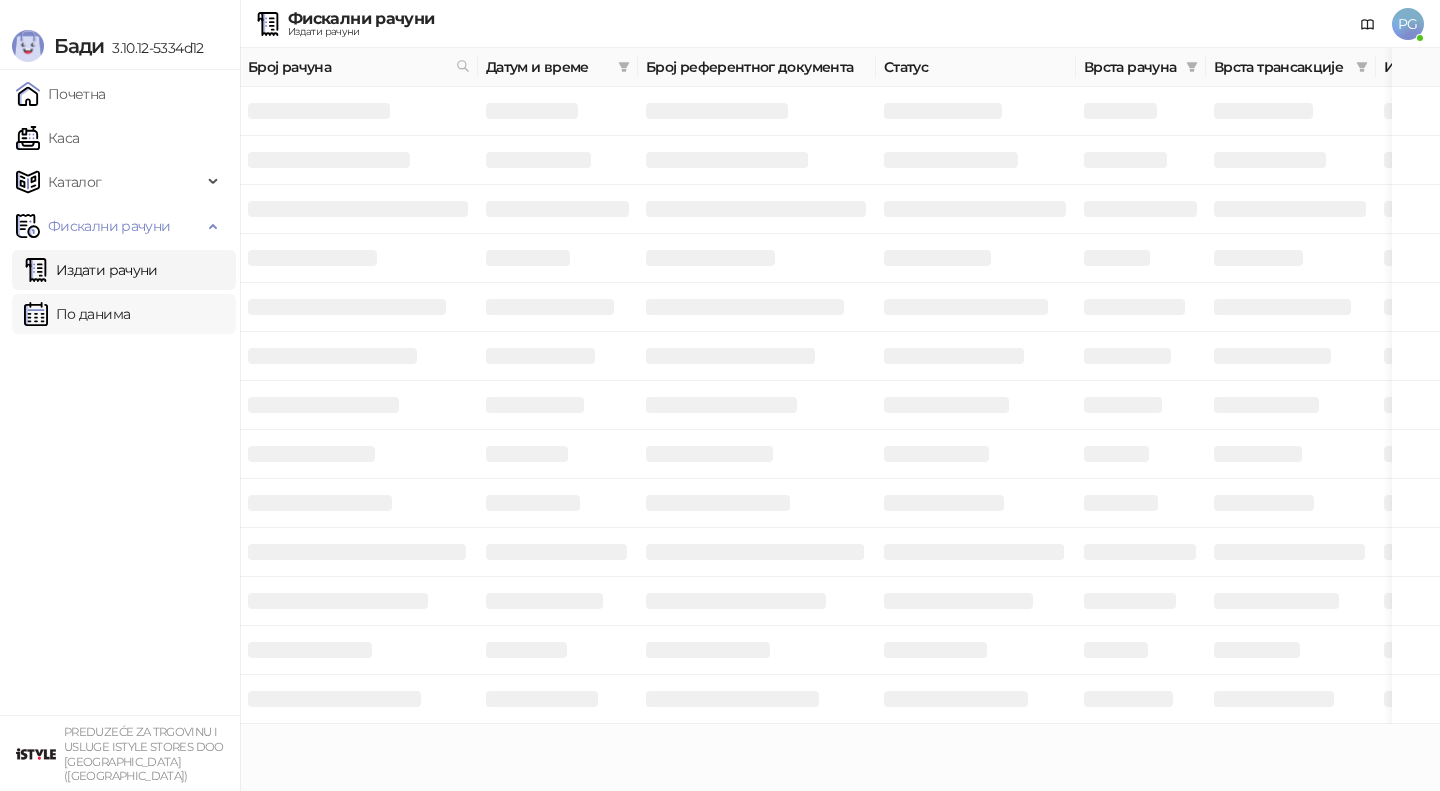click on "По данима" at bounding box center [77, 314] 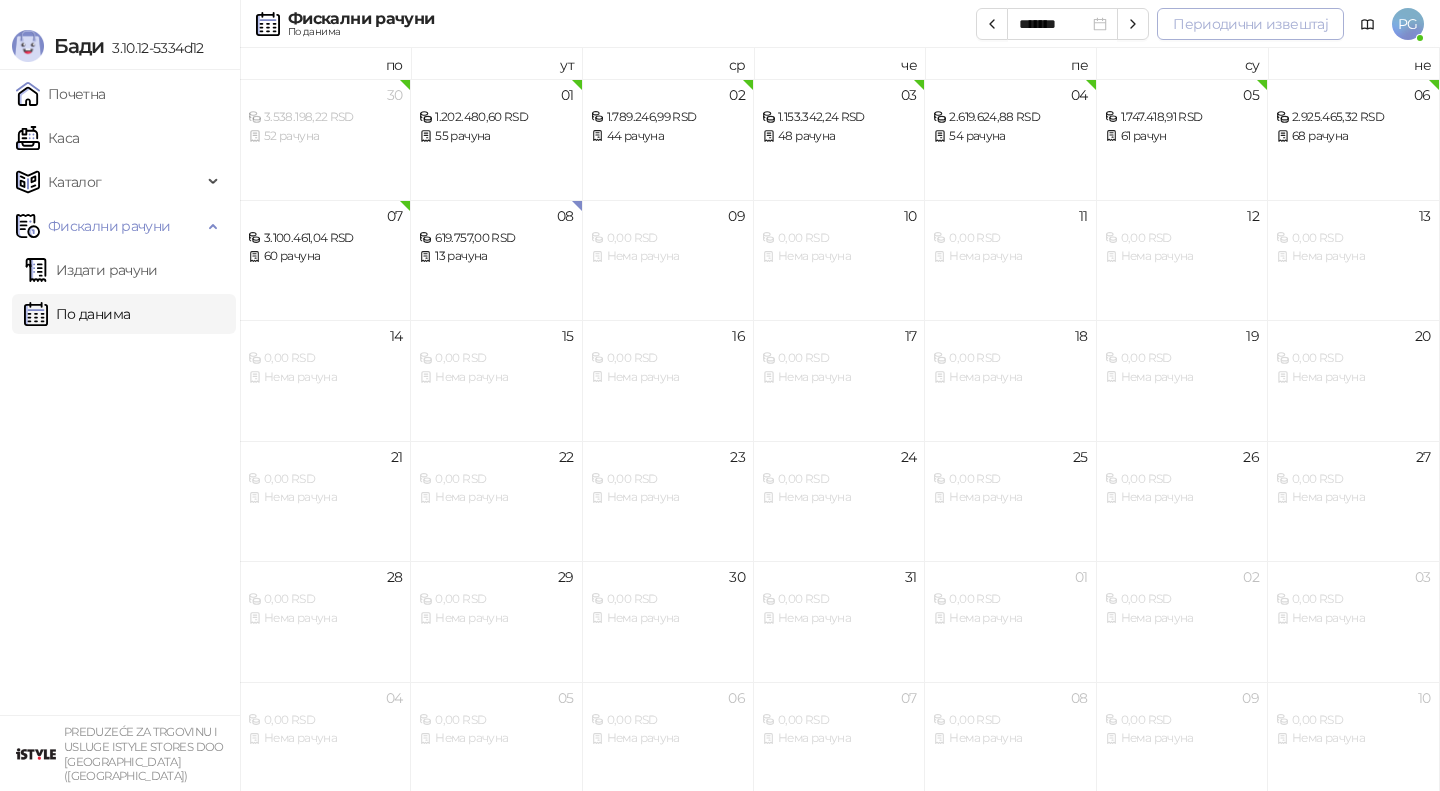 click on "Периодични извештај" at bounding box center (1250, 24) 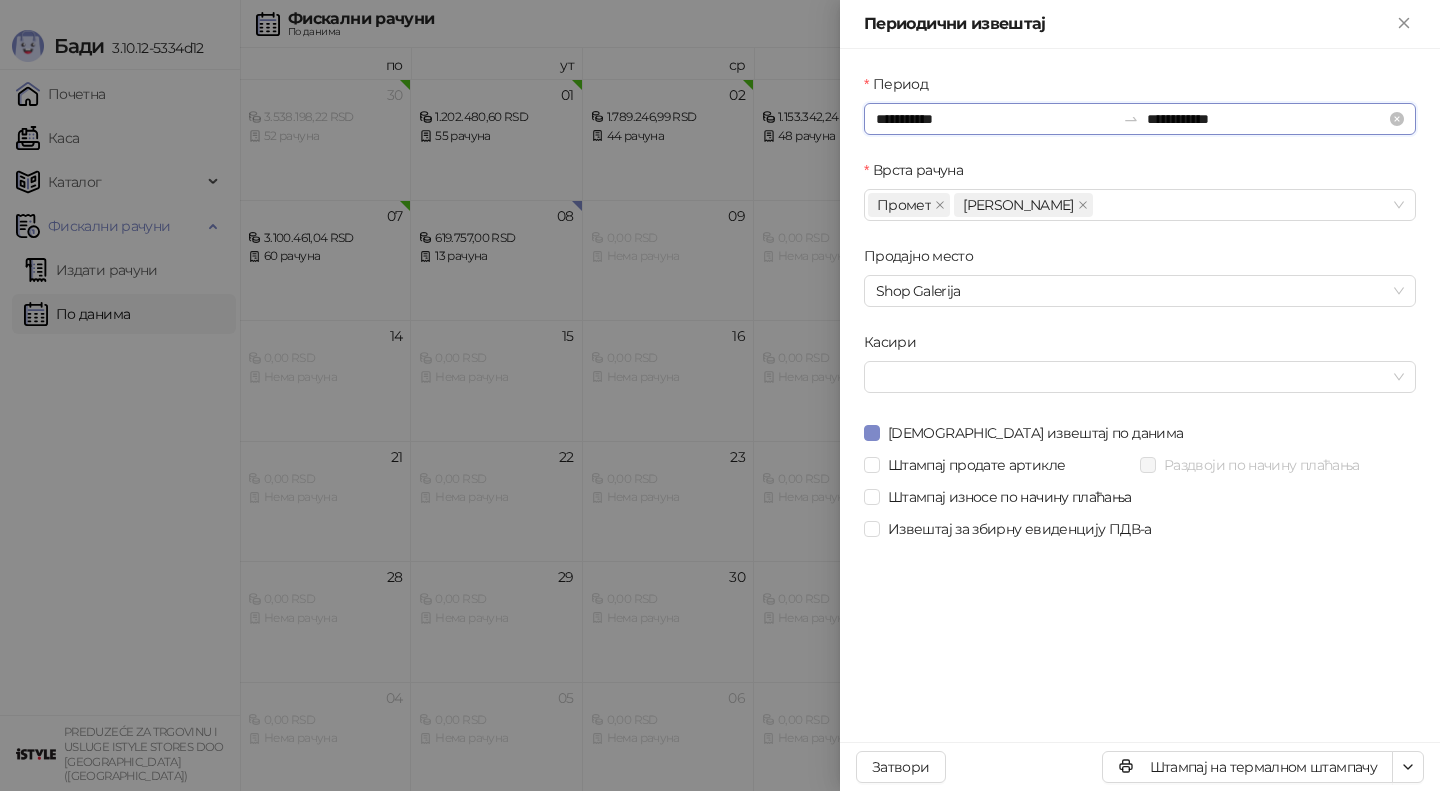 click on "**********" at bounding box center [995, 119] 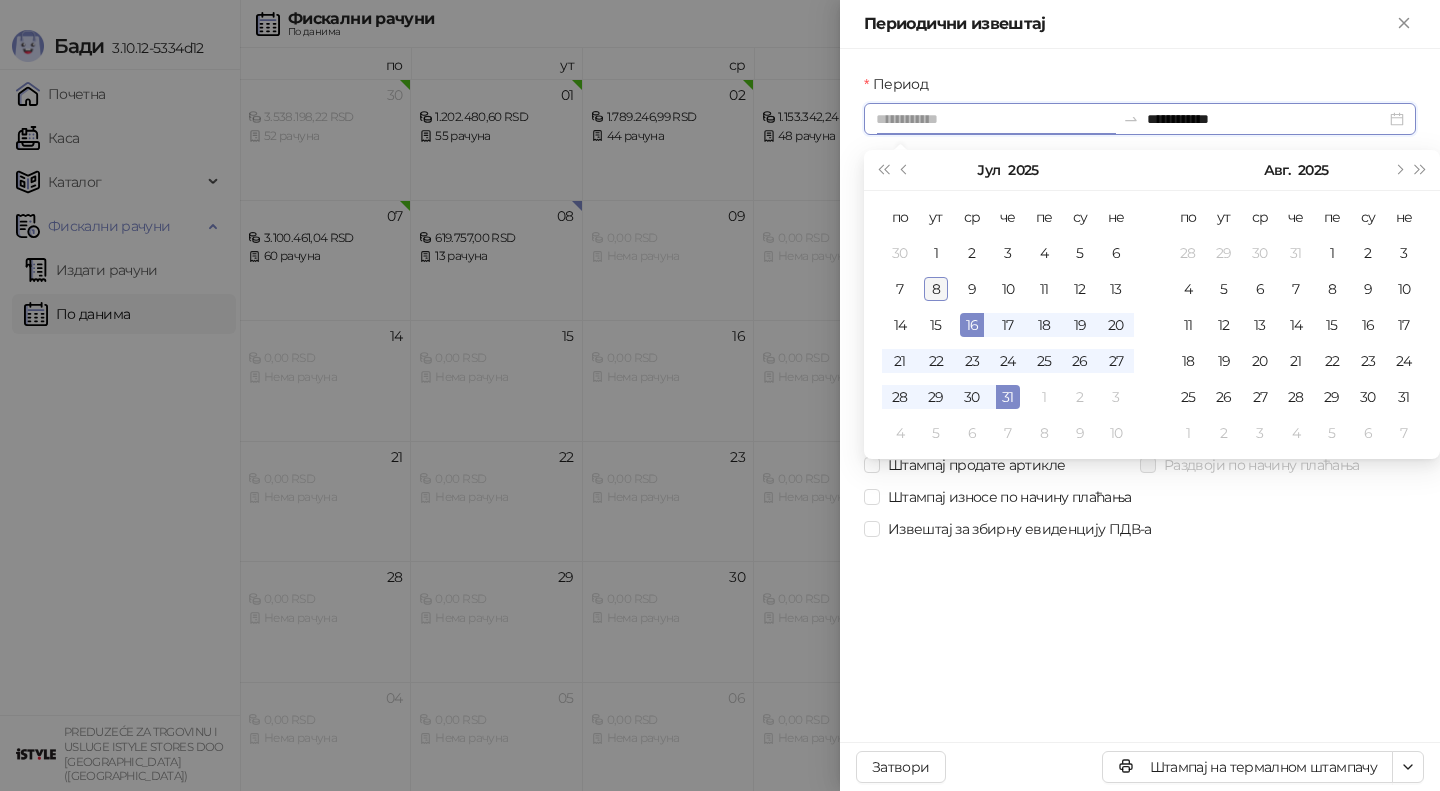 type on "**********" 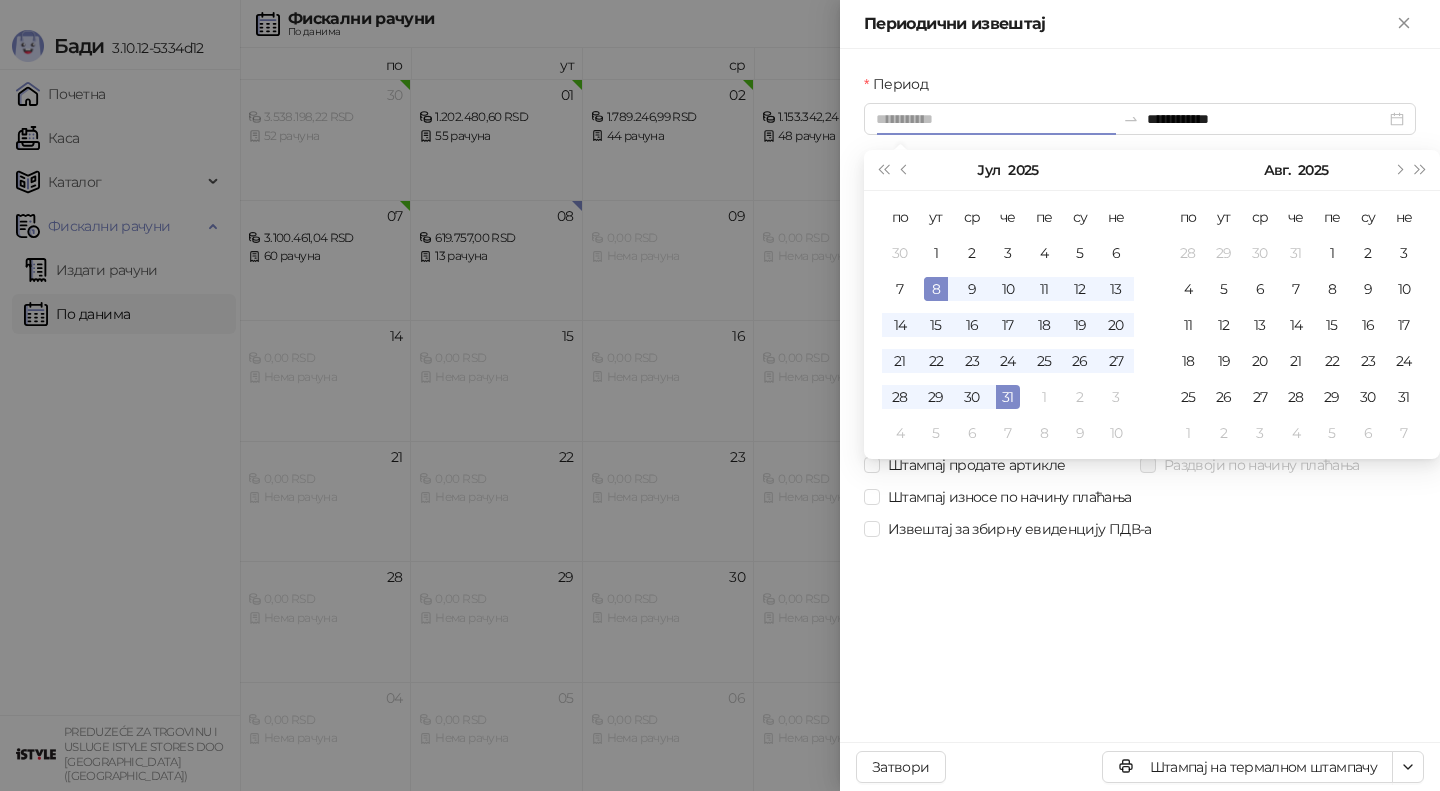 click on "8" at bounding box center [936, 289] 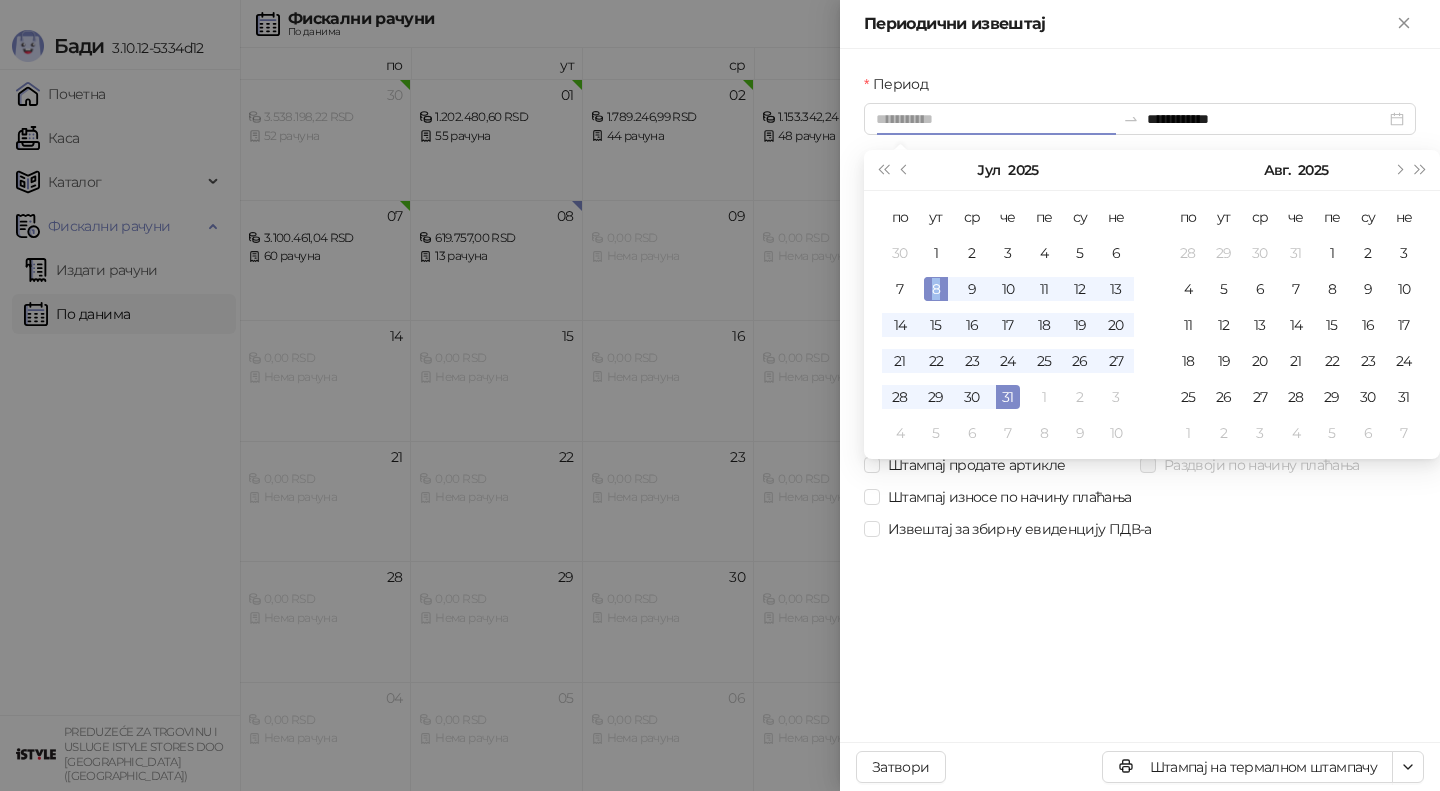 click on "8" at bounding box center [936, 289] 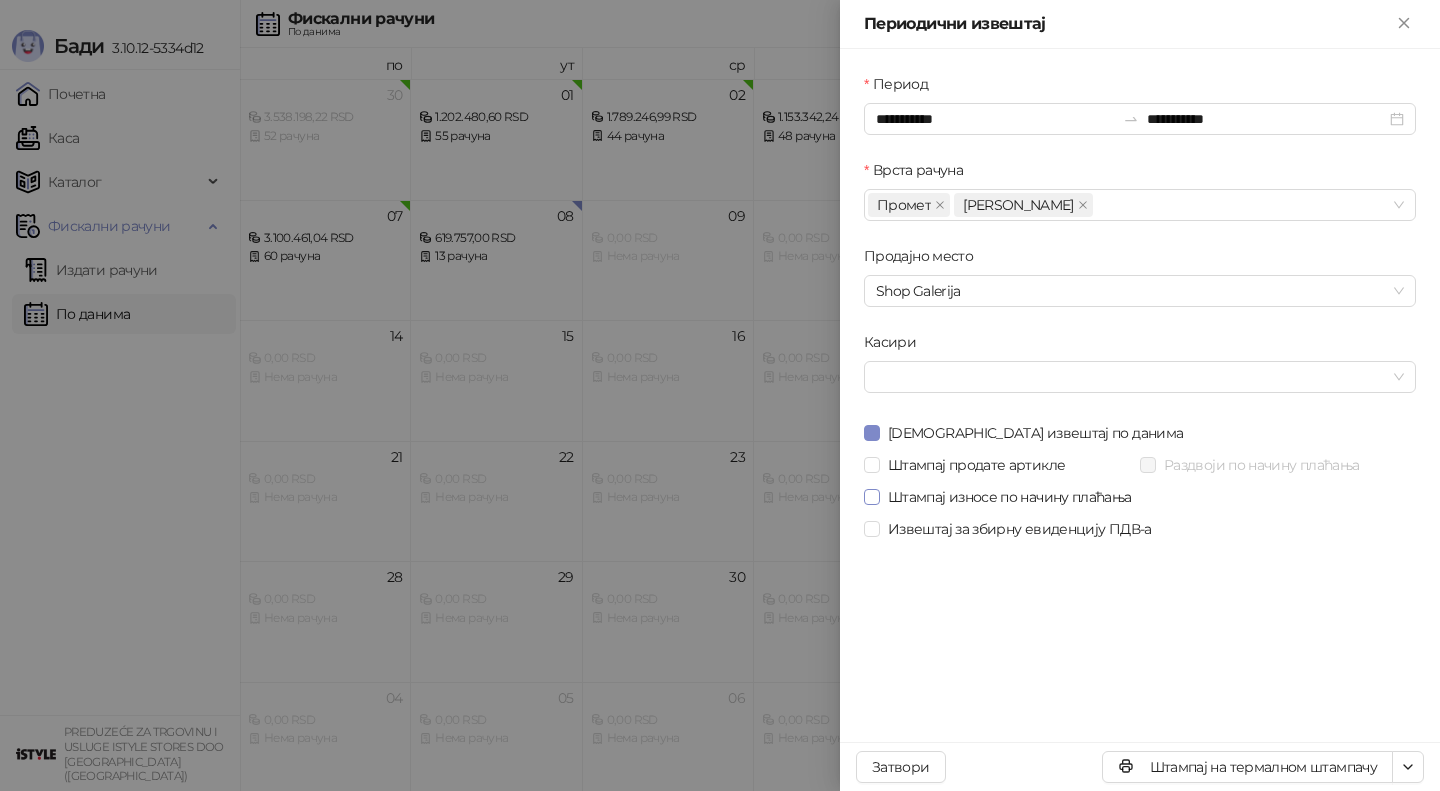 click on "Штампај износе по начину плаћања" at bounding box center (1010, 497) 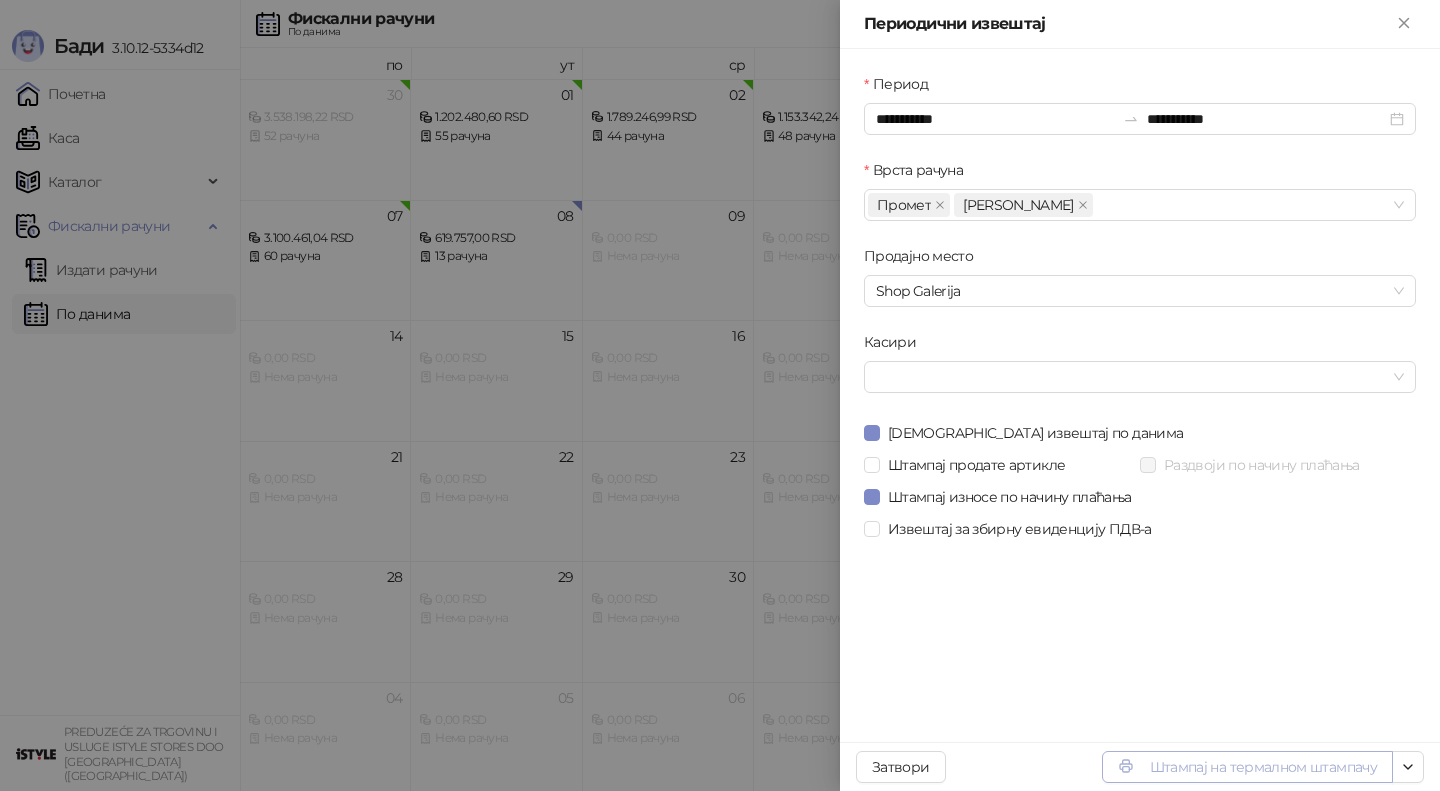 click on "Штампај на термалном штампачу" at bounding box center [1247, 767] 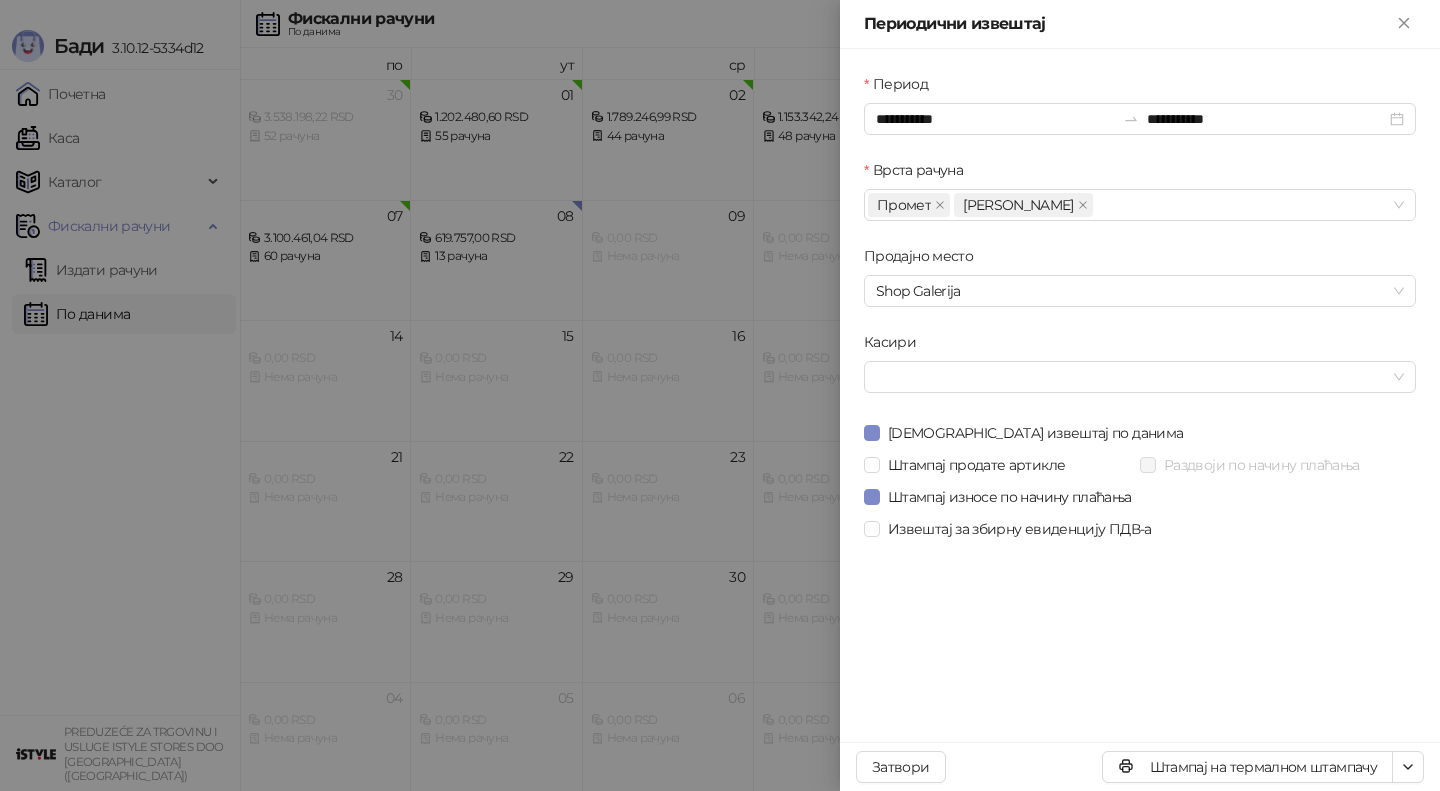 click at bounding box center (720, 395) 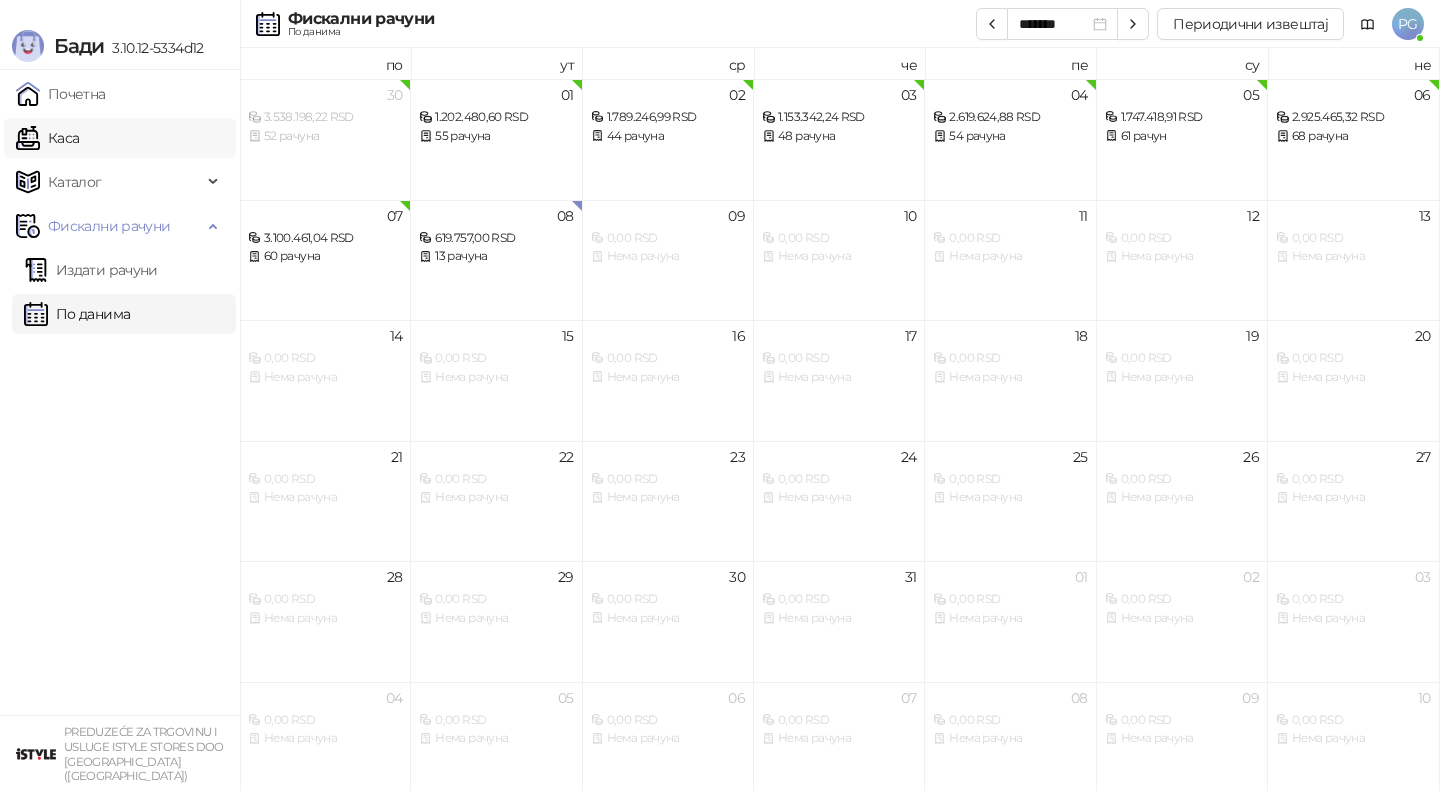 click on "Каса" at bounding box center (47, 138) 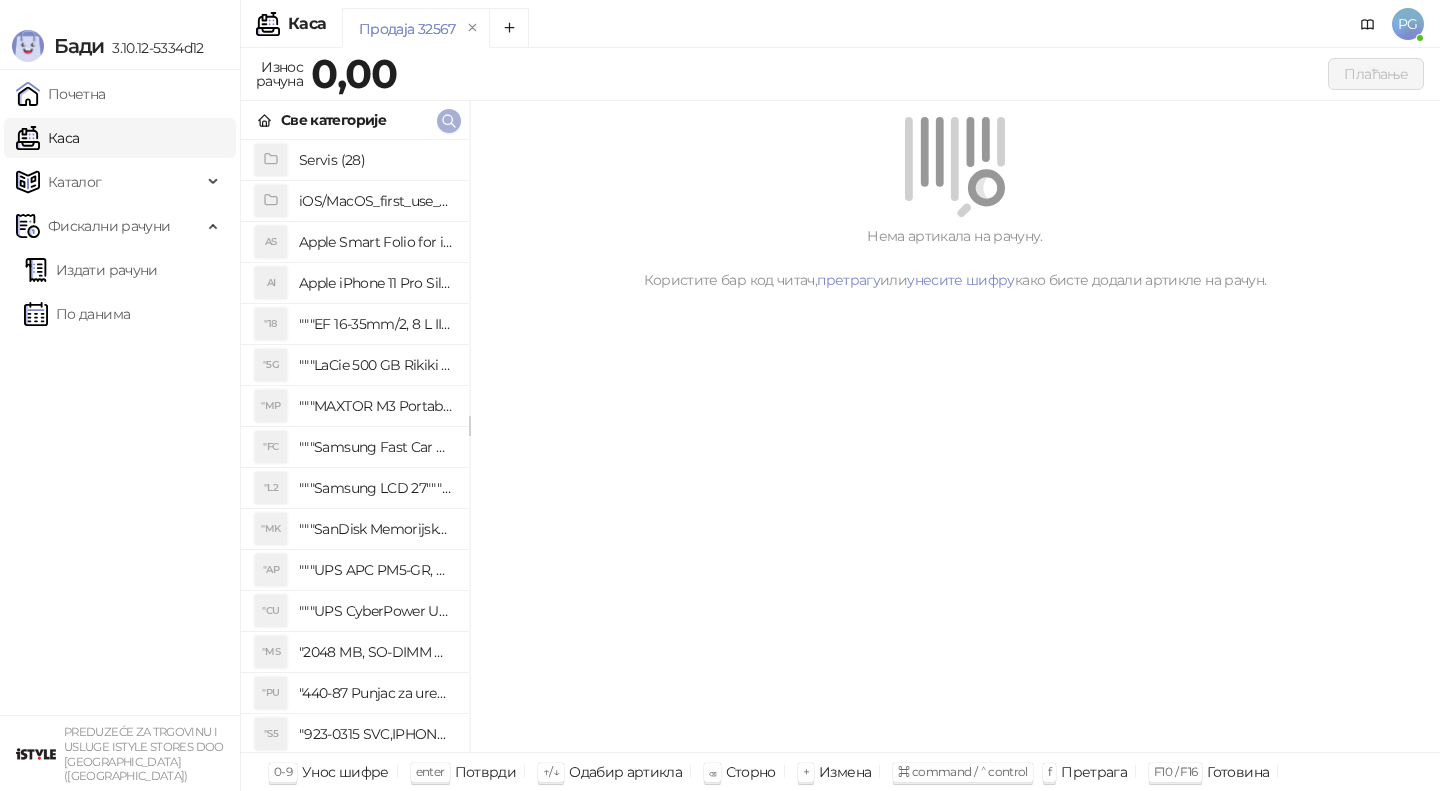 click 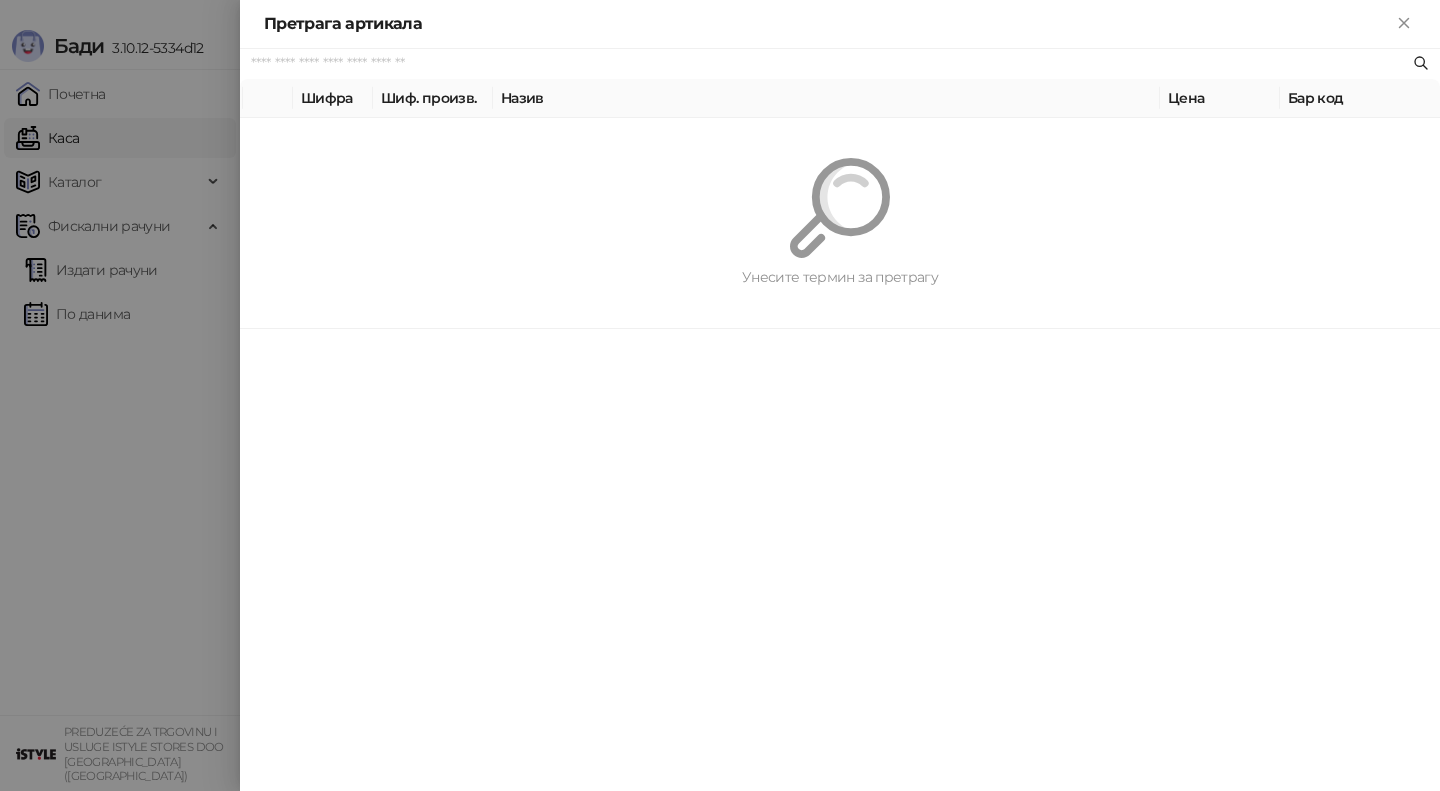 paste on "*********" 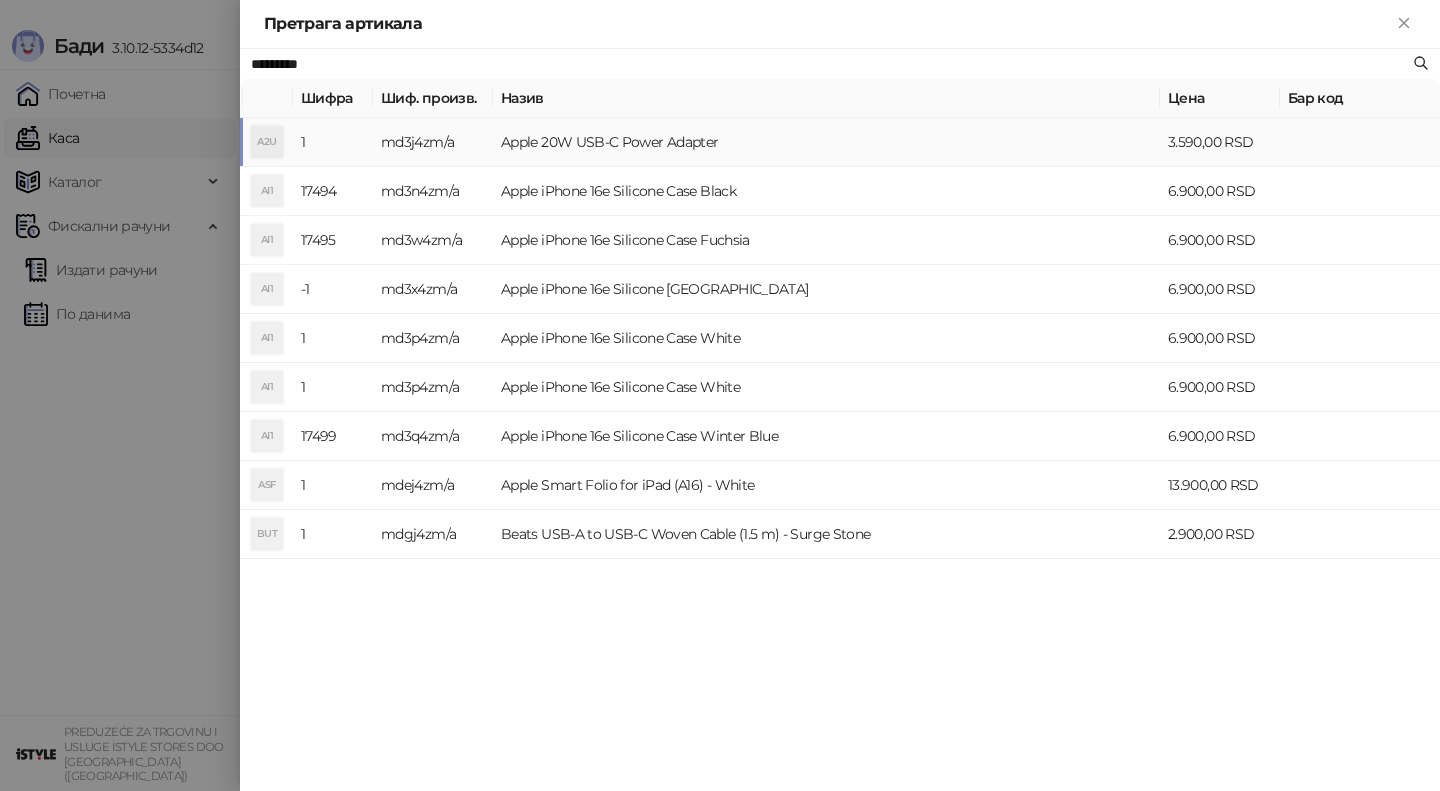 click on "md3j4zm/a" at bounding box center [433, 142] 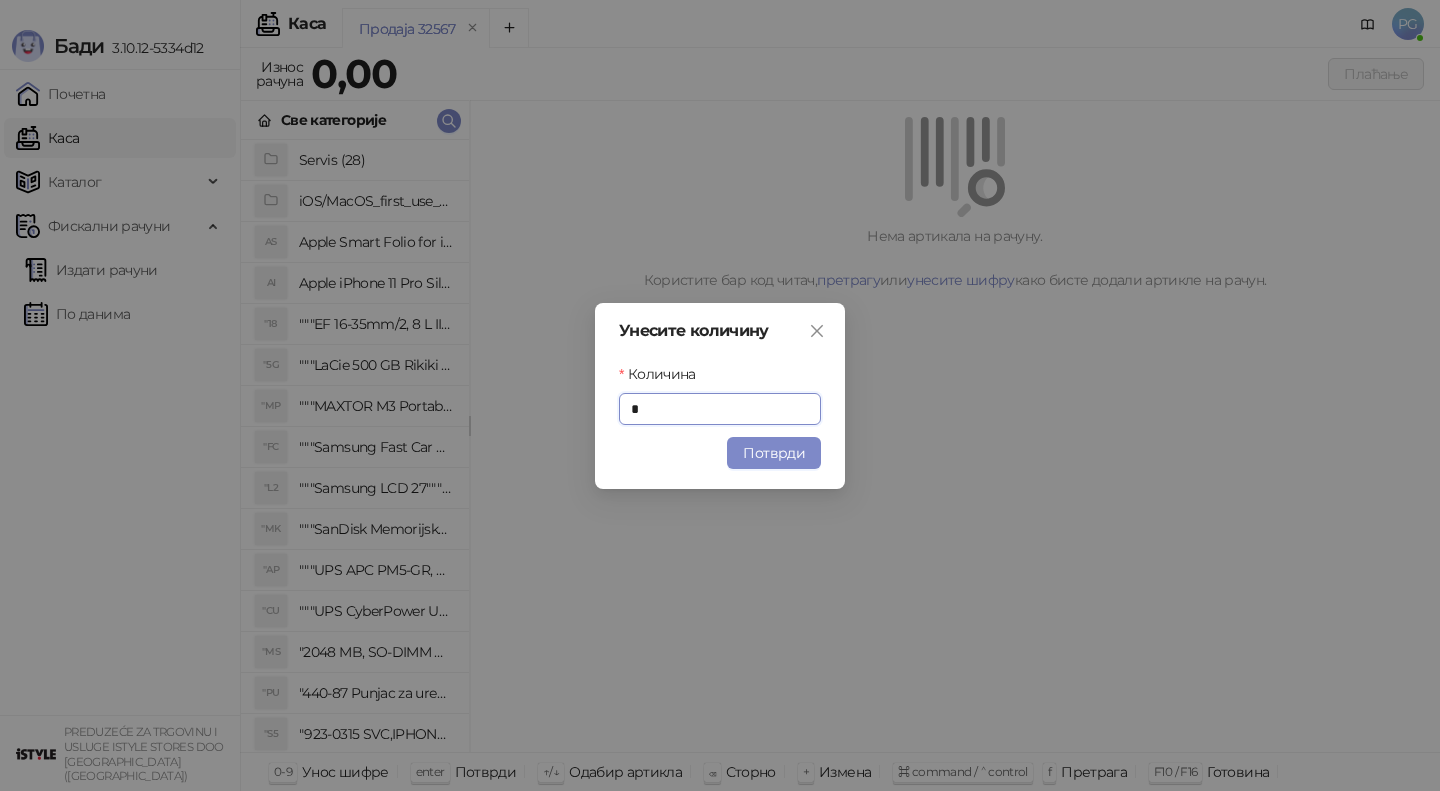 click on "Унесите количину Количина * Потврди" at bounding box center (720, 396) 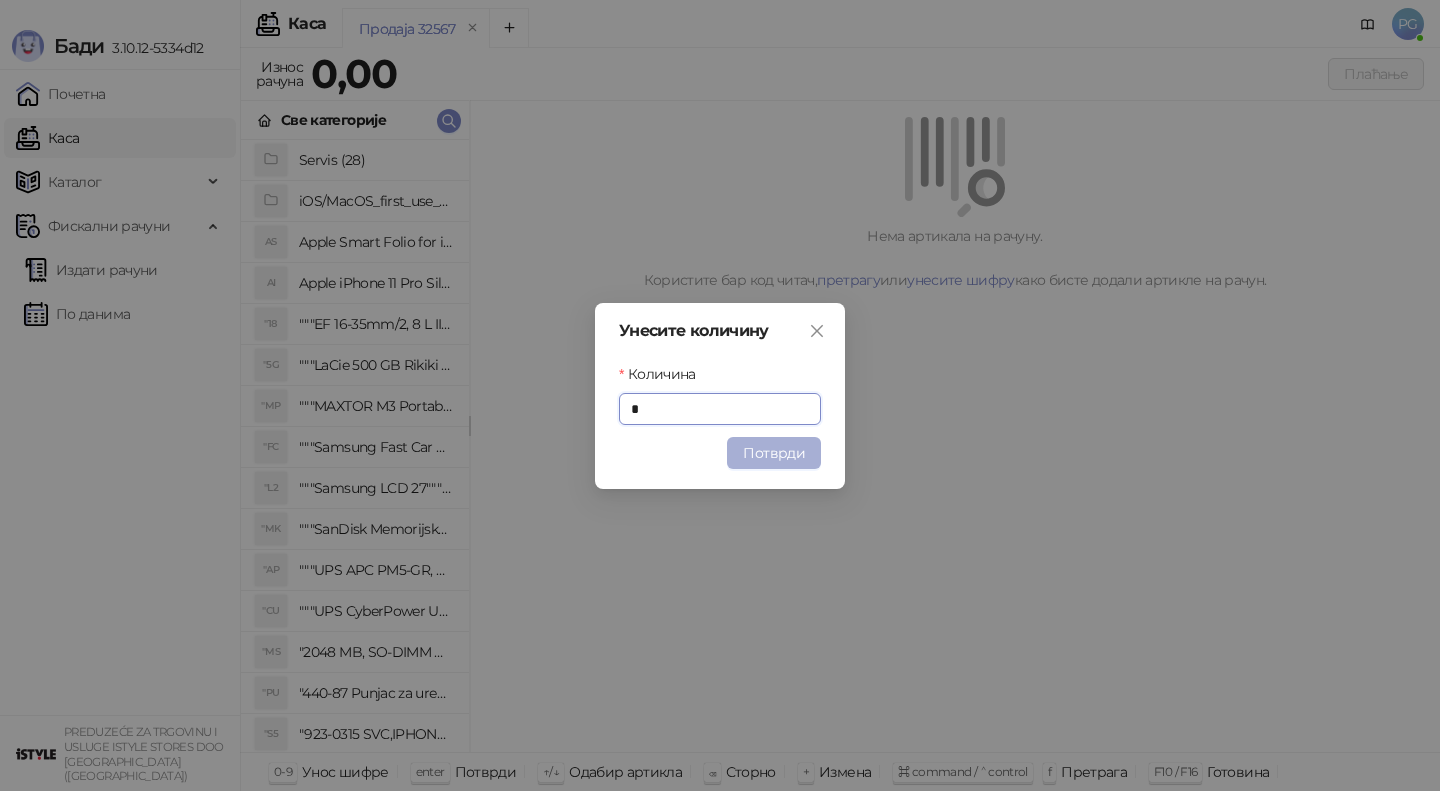 click on "Потврди" at bounding box center (774, 453) 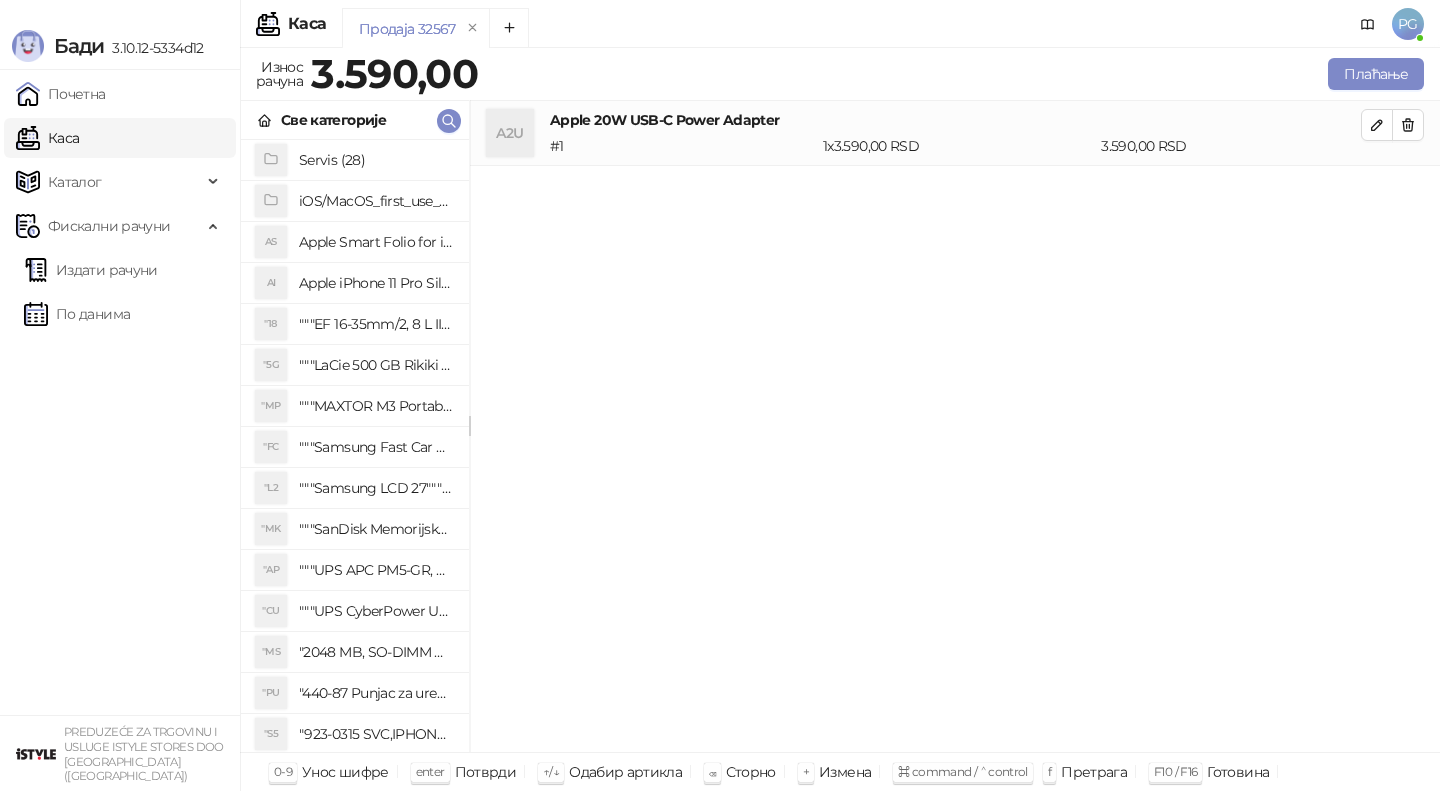 click on "Све категорије" at bounding box center (355, 120) 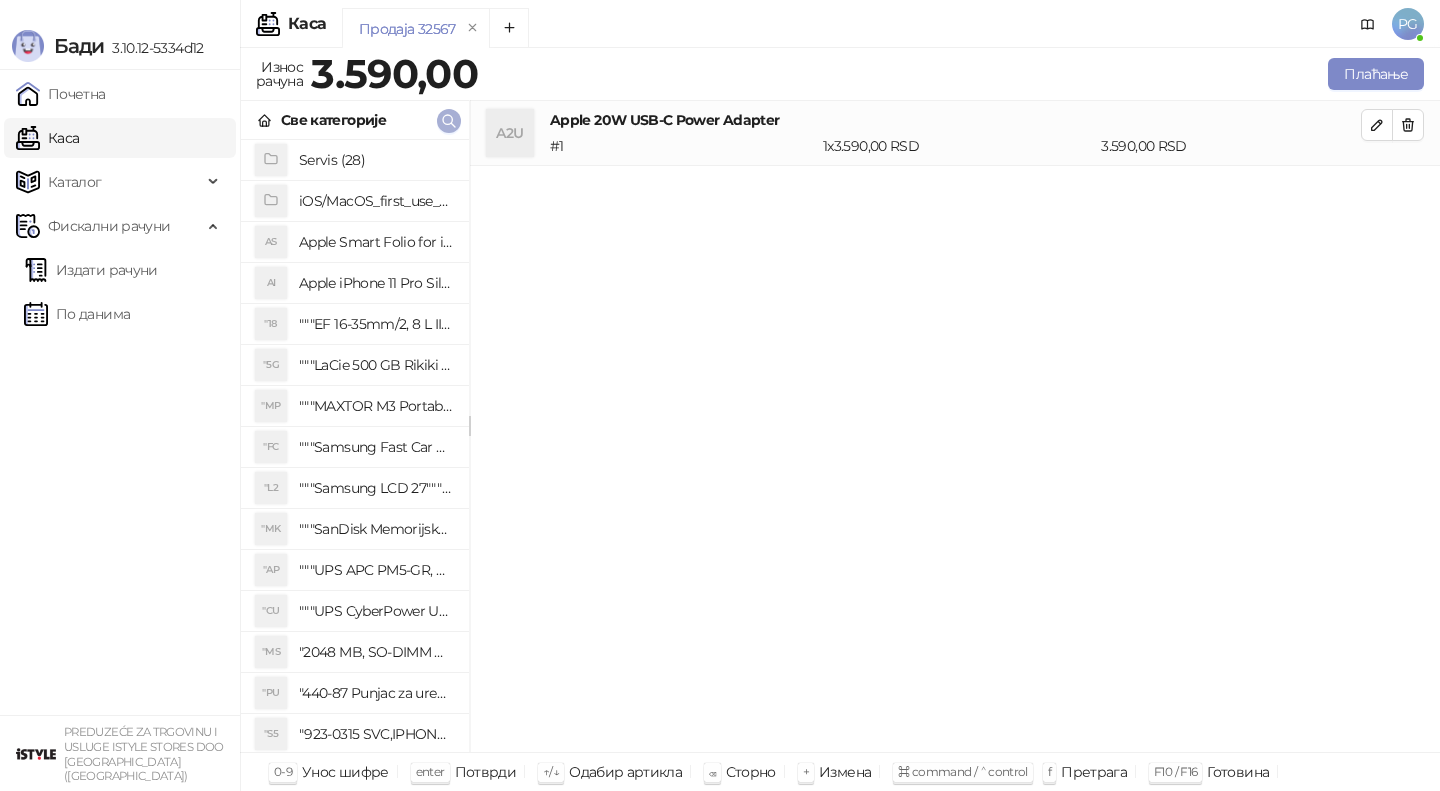 click 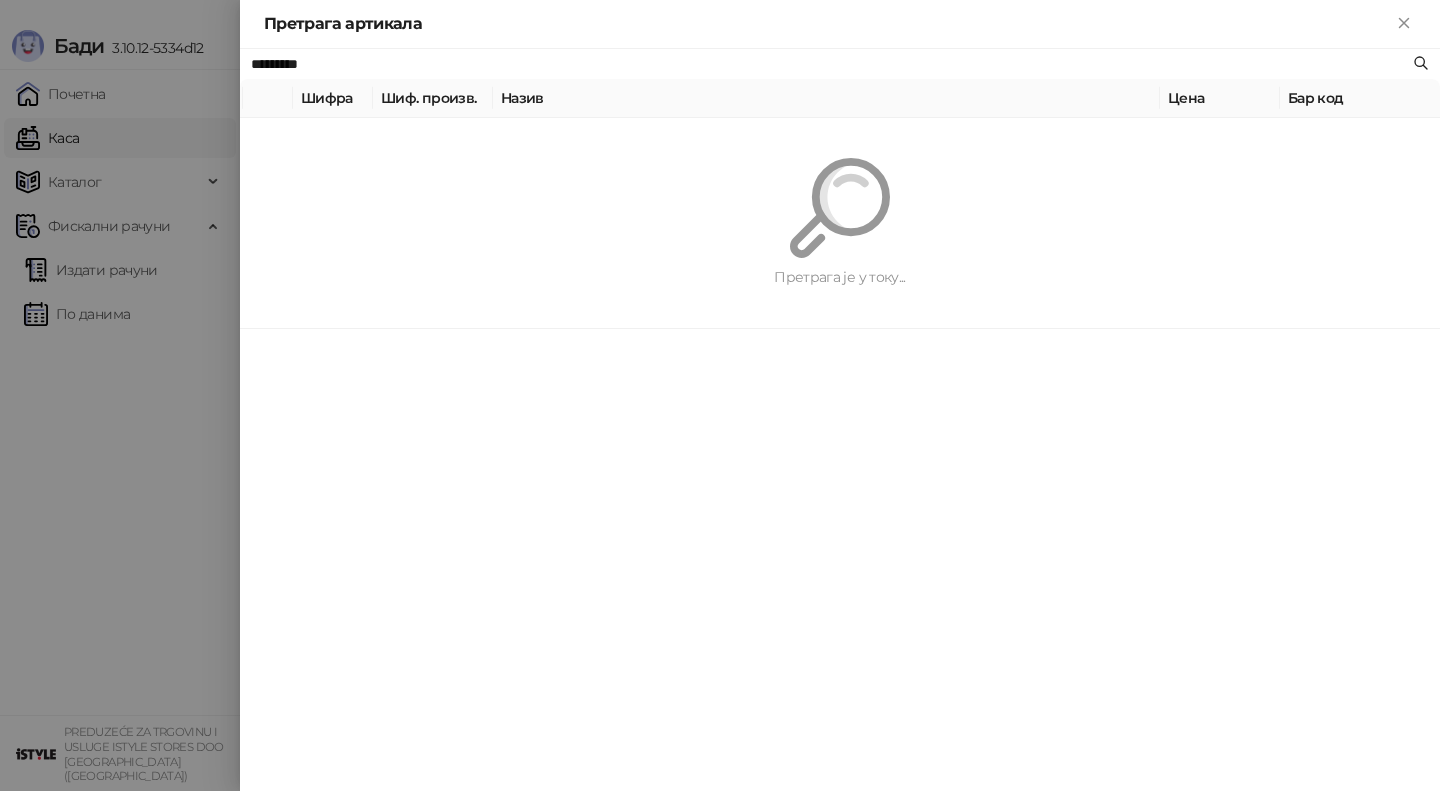 paste 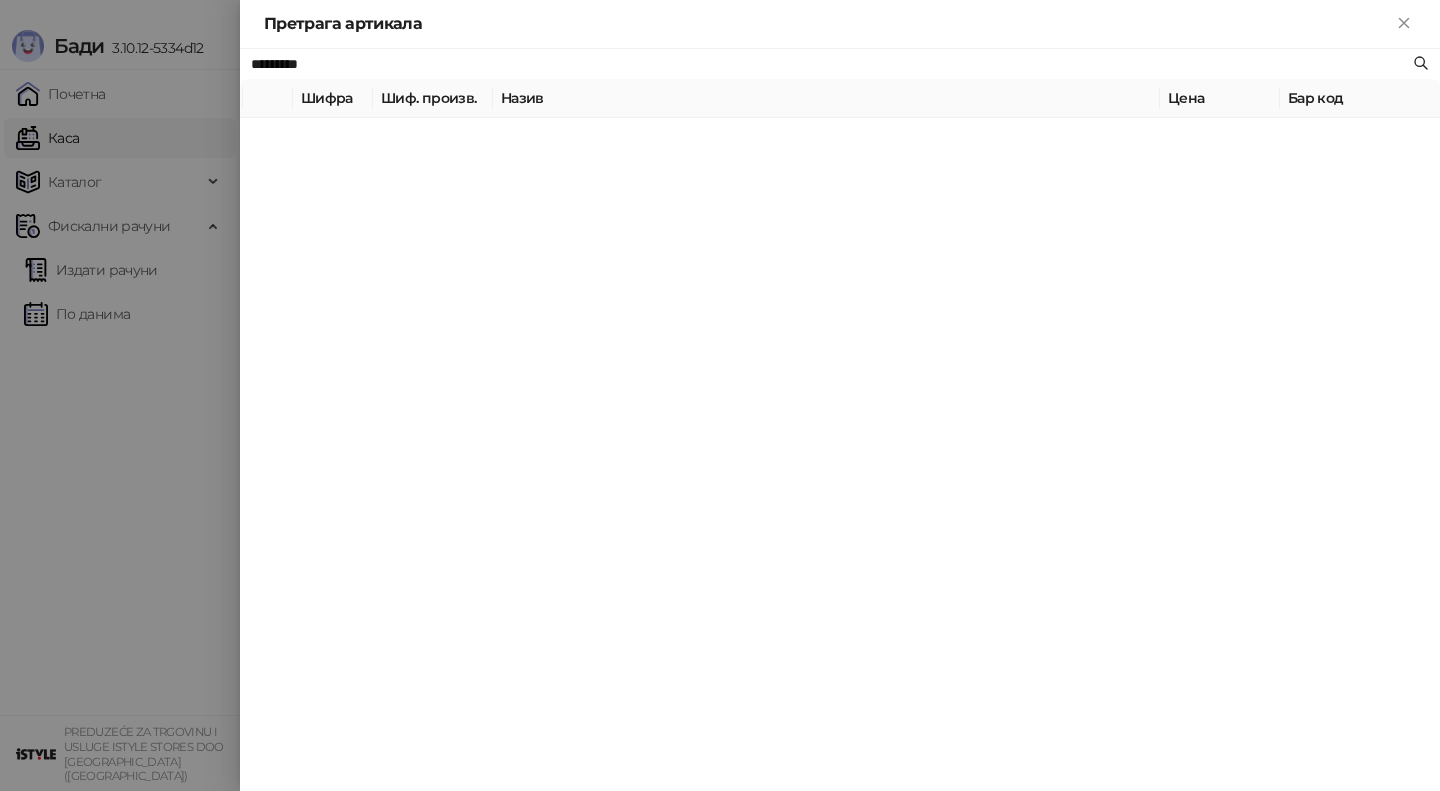 type on "*********" 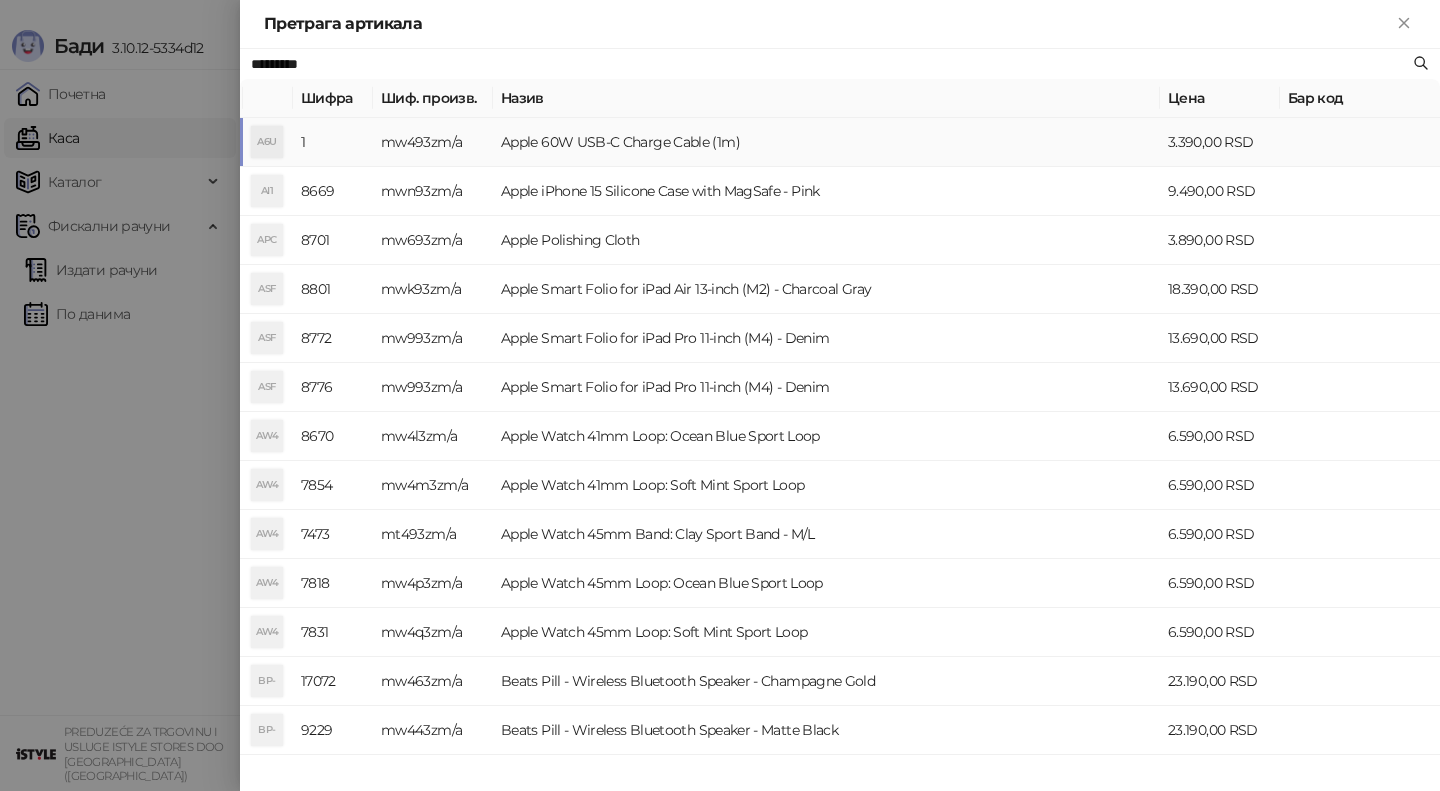 click on "mw493zm/a" at bounding box center (433, 142) 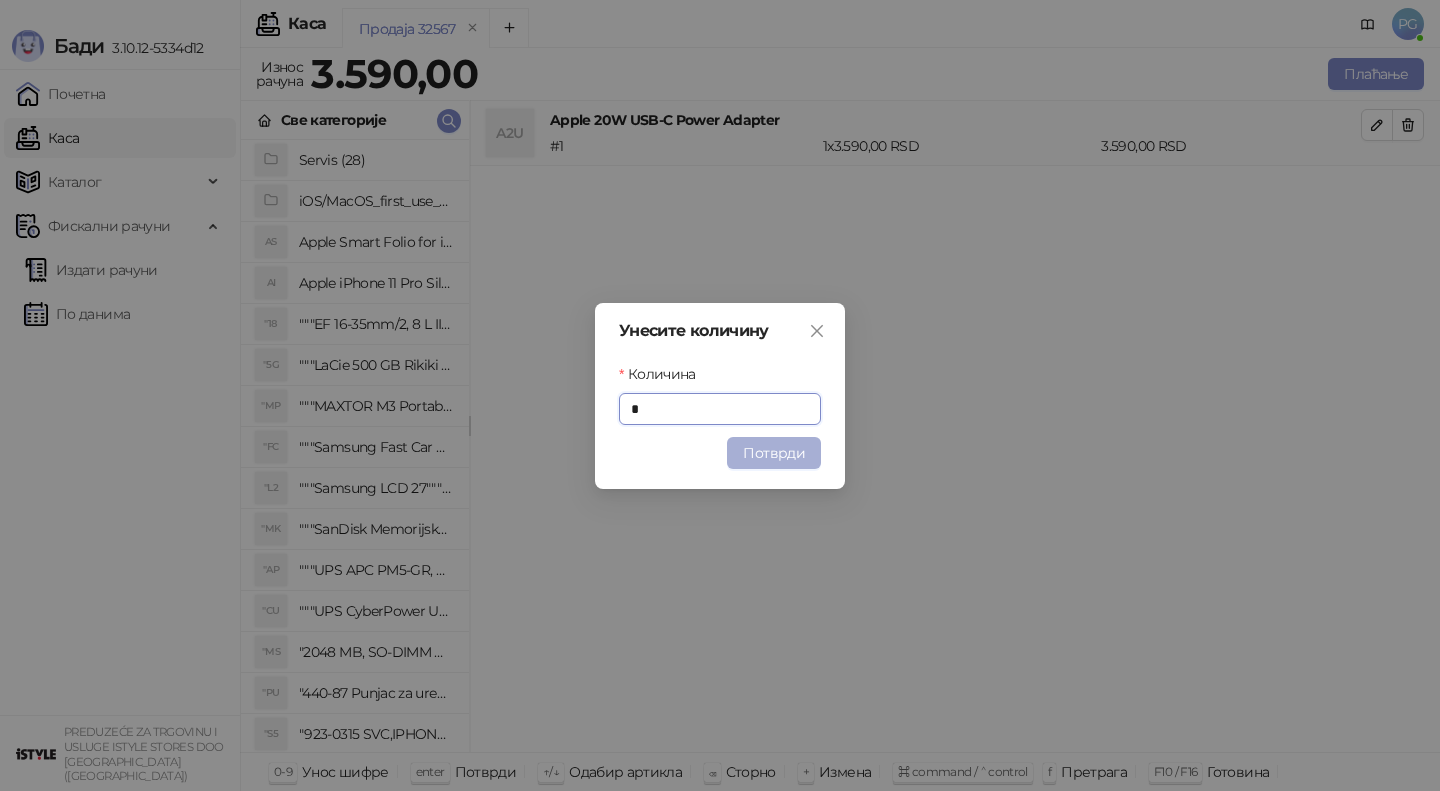 click on "Потврди" at bounding box center (774, 453) 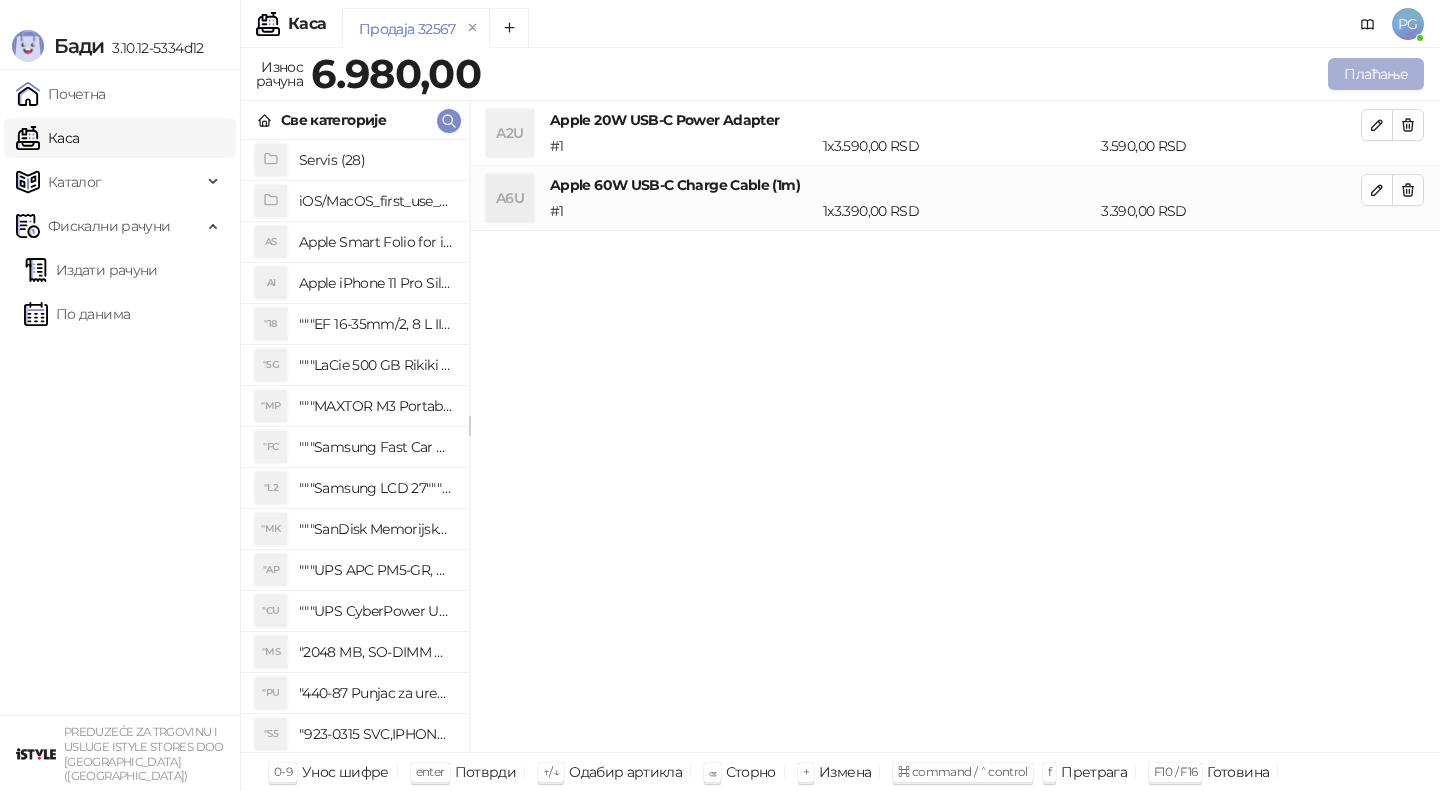 click on "Плаћање" at bounding box center [1376, 74] 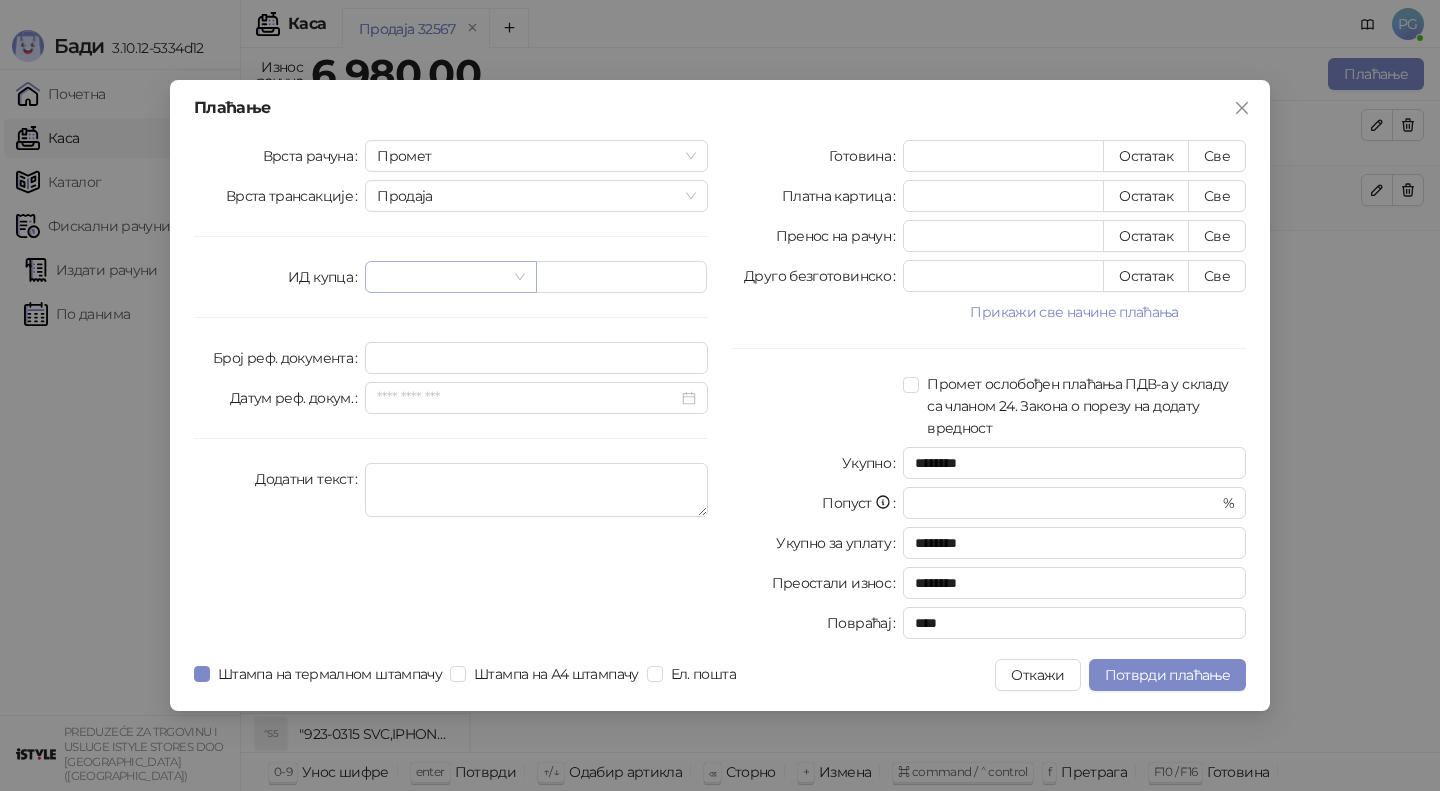 click at bounding box center (441, 277) 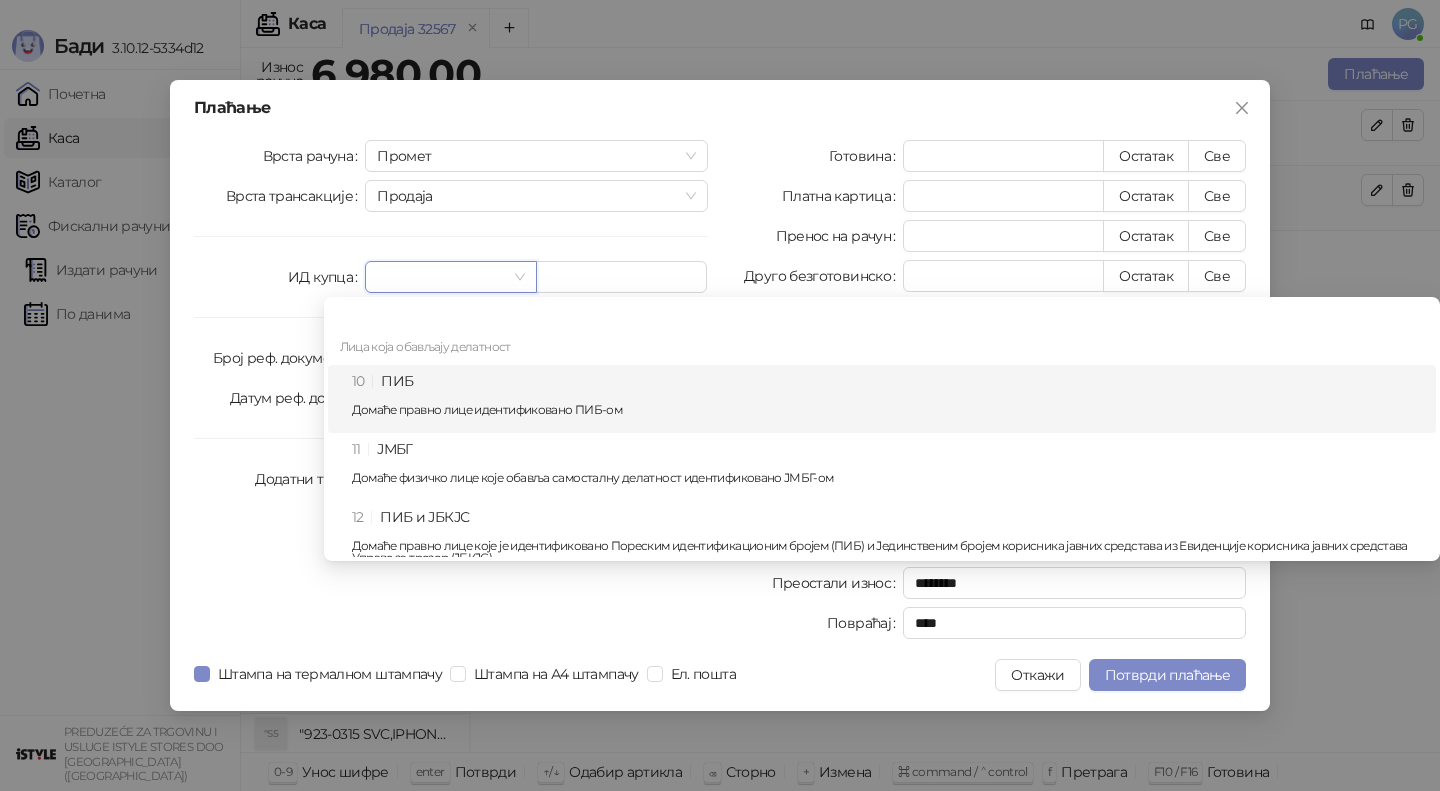 click on "10 ПИБ Домаће правно лице идентификовано ПИБ-ом" at bounding box center [888, 399] 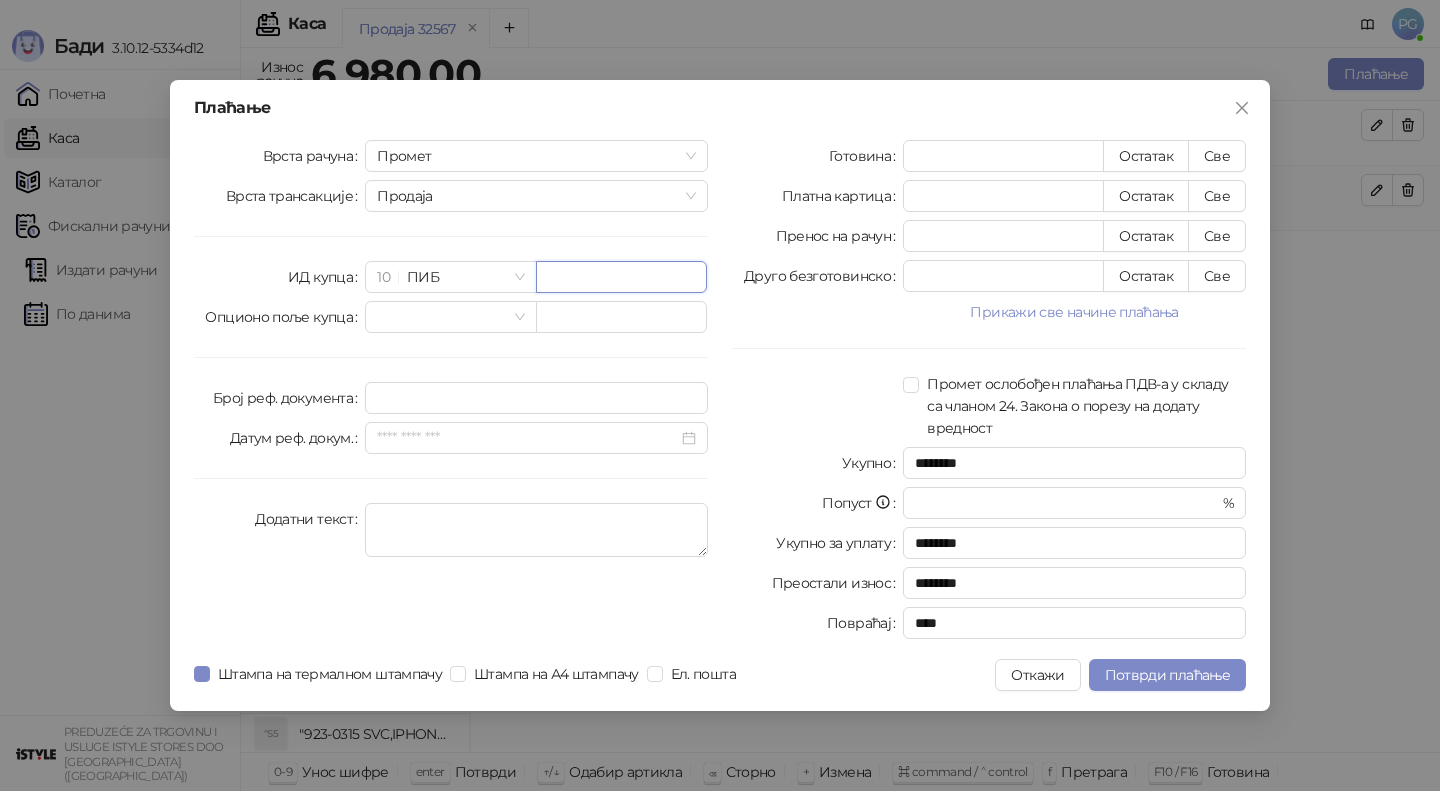 click at bounding box center (621, 277) 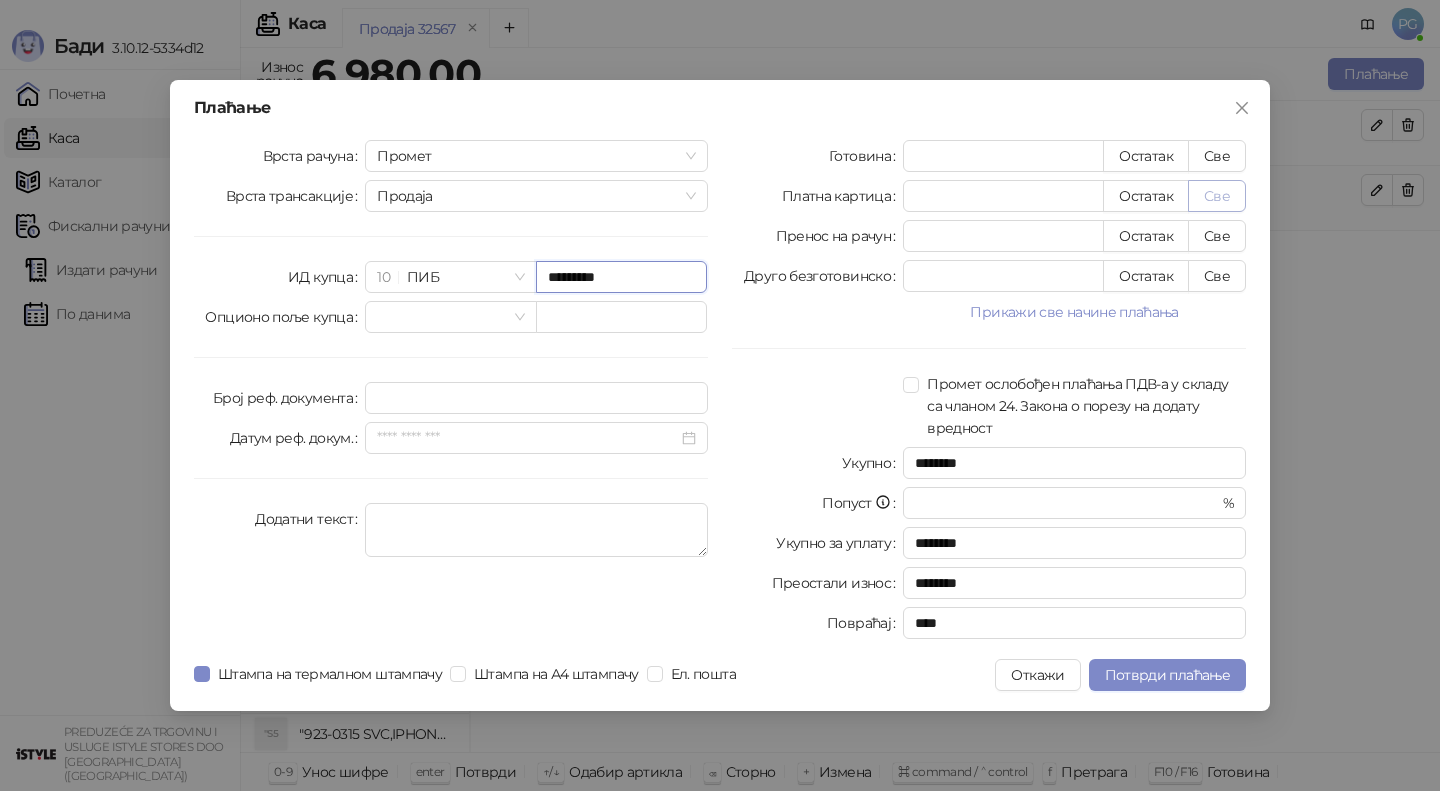 type on "*********" 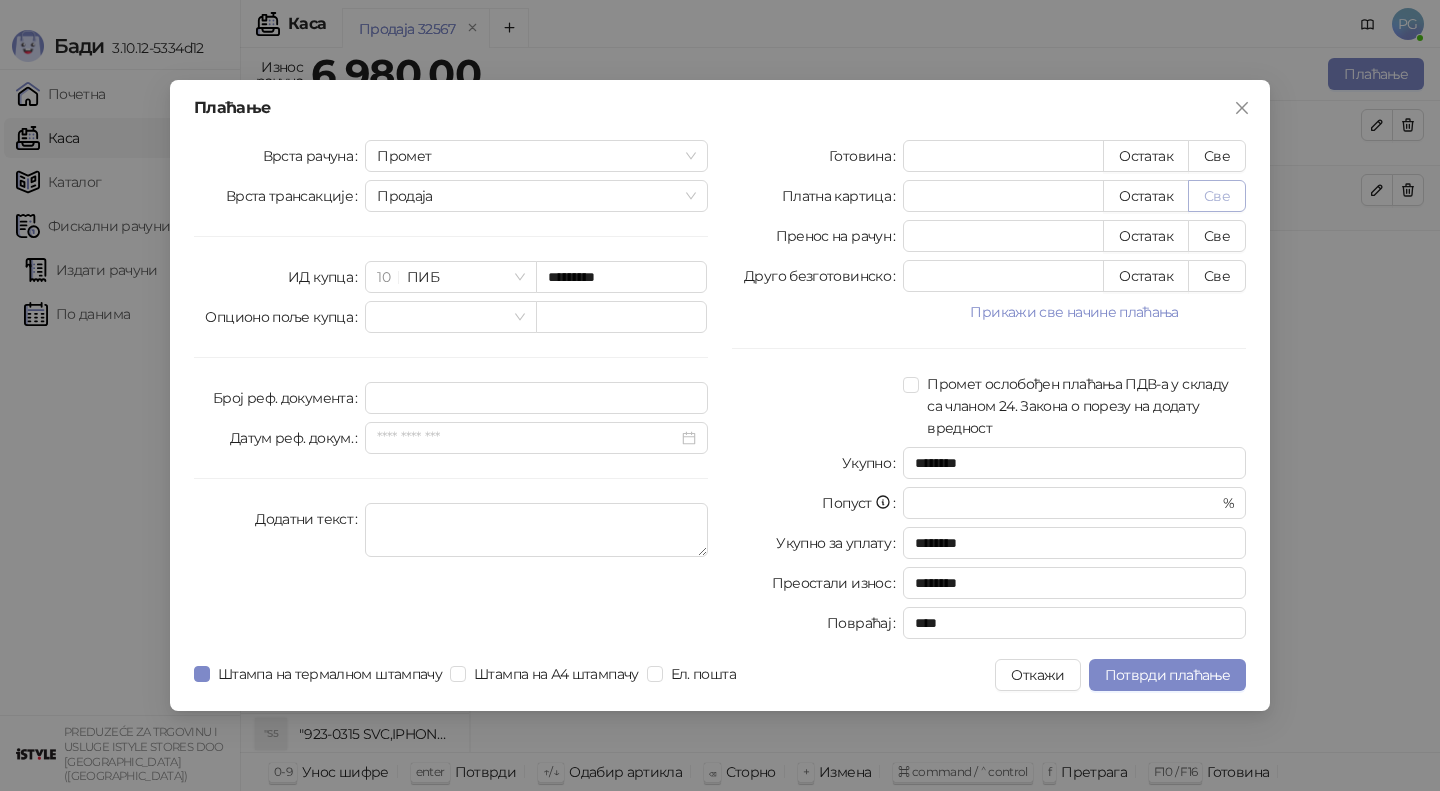 click on "Све" at bounding box center (1217, 196) 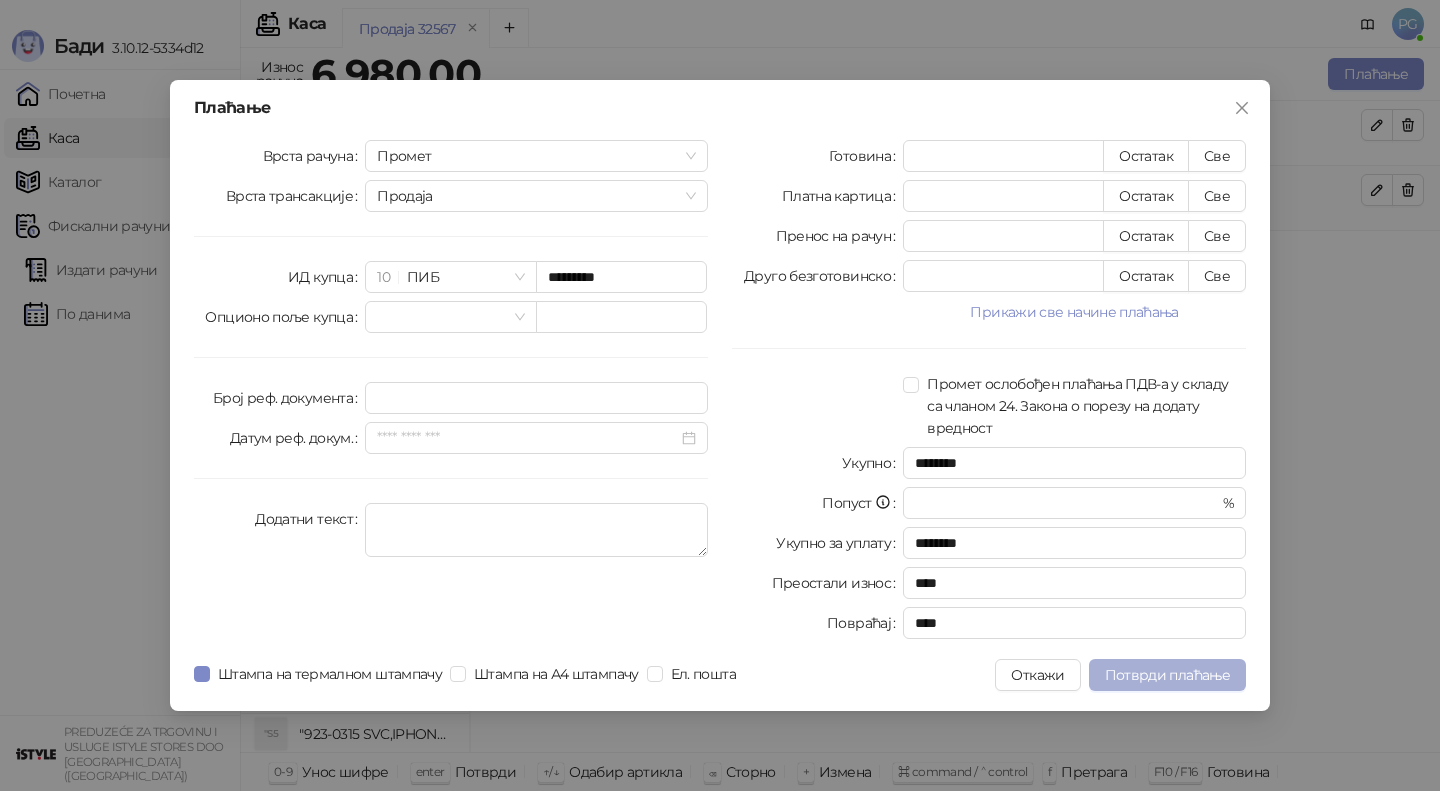 click on "Потврди плаћање" at bounding box center (1167, 675) 